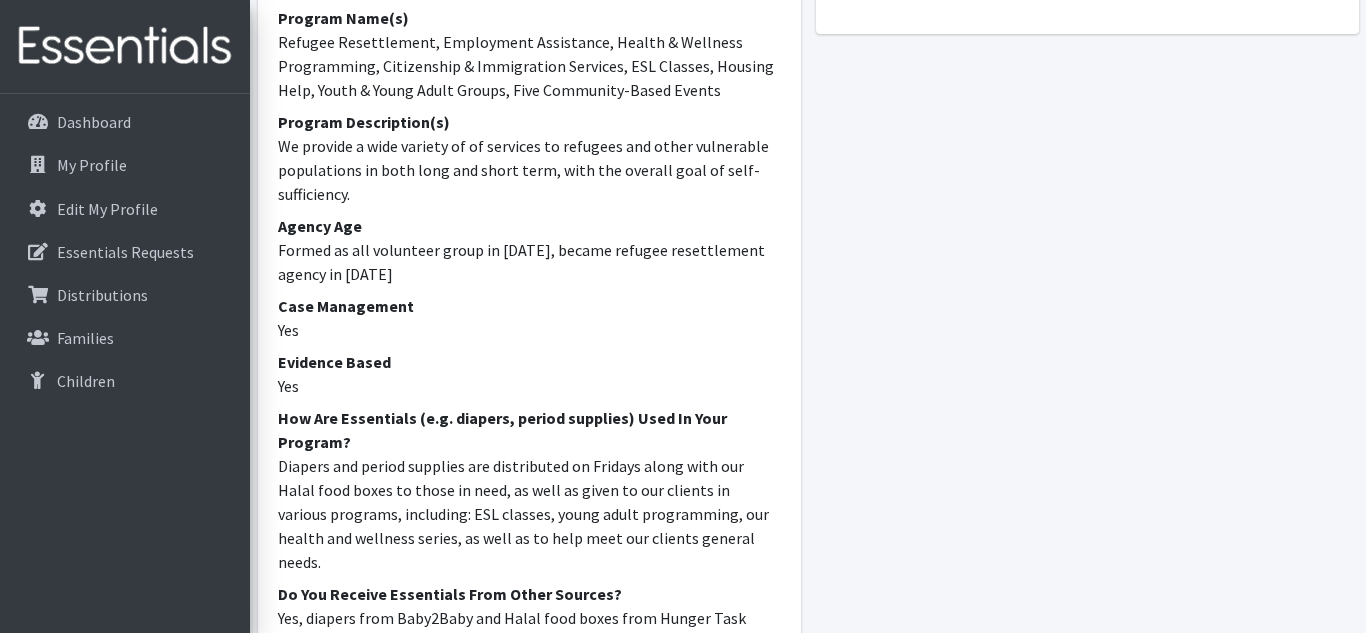 scroll, scrollTop: 1570, scrollLeft: 0, axis: vertical 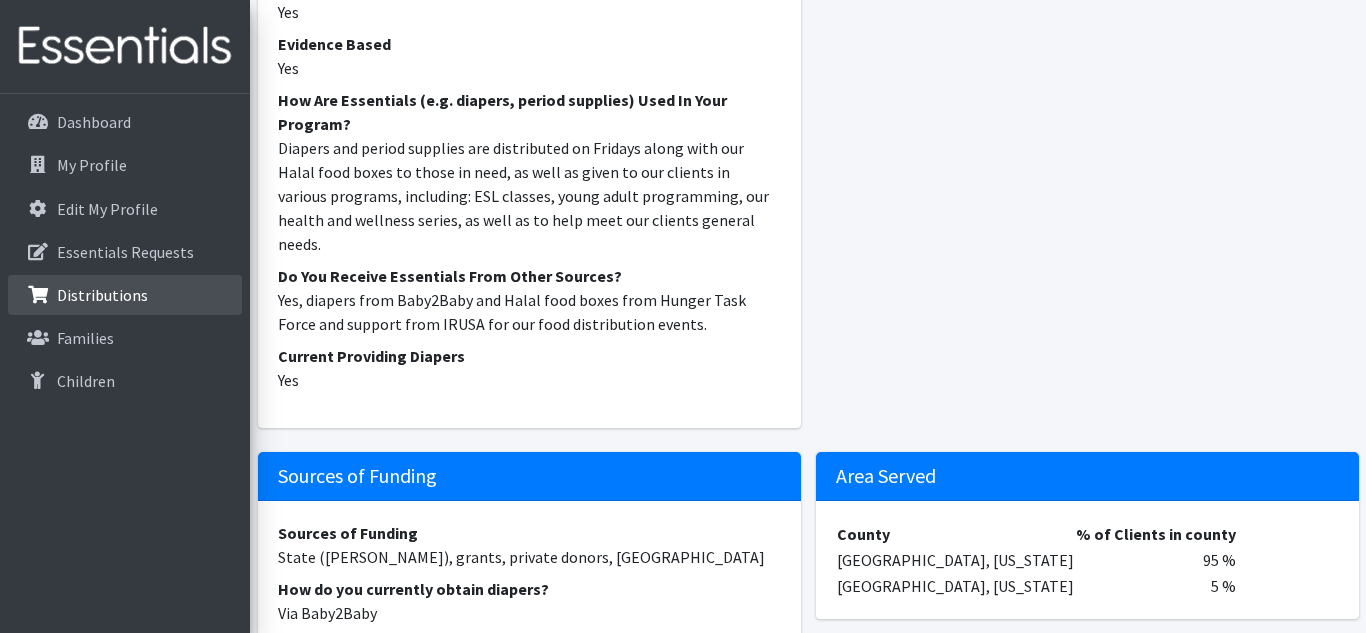 click on "Distributions" at bounding box center (102, 295) 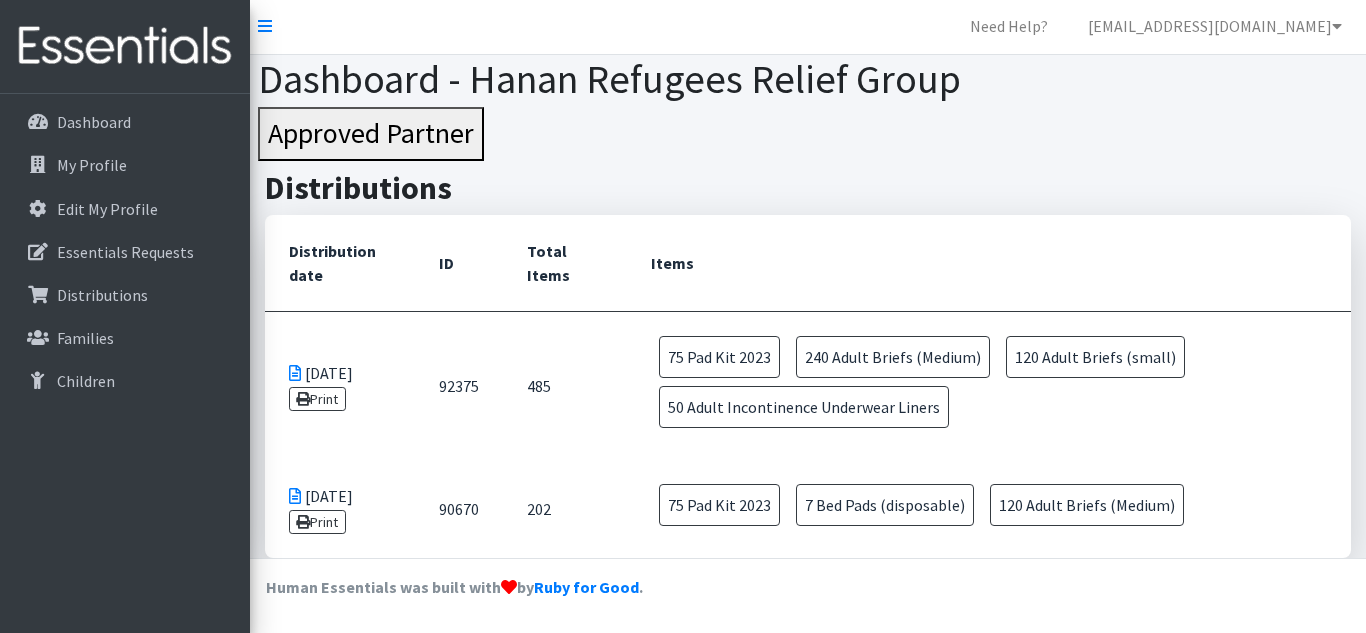 scroll, scrollTop: 0, scrollLeft: 0, axis: both 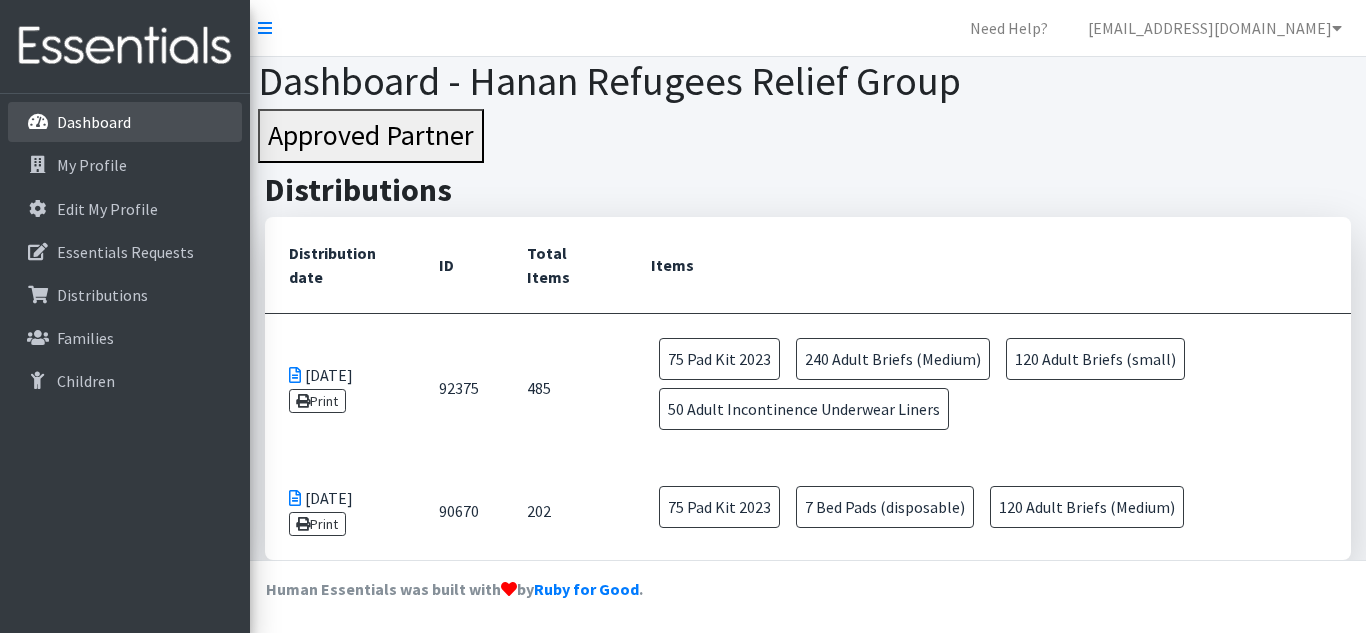 click on "Dashboard" at bounding box center (94, 122) 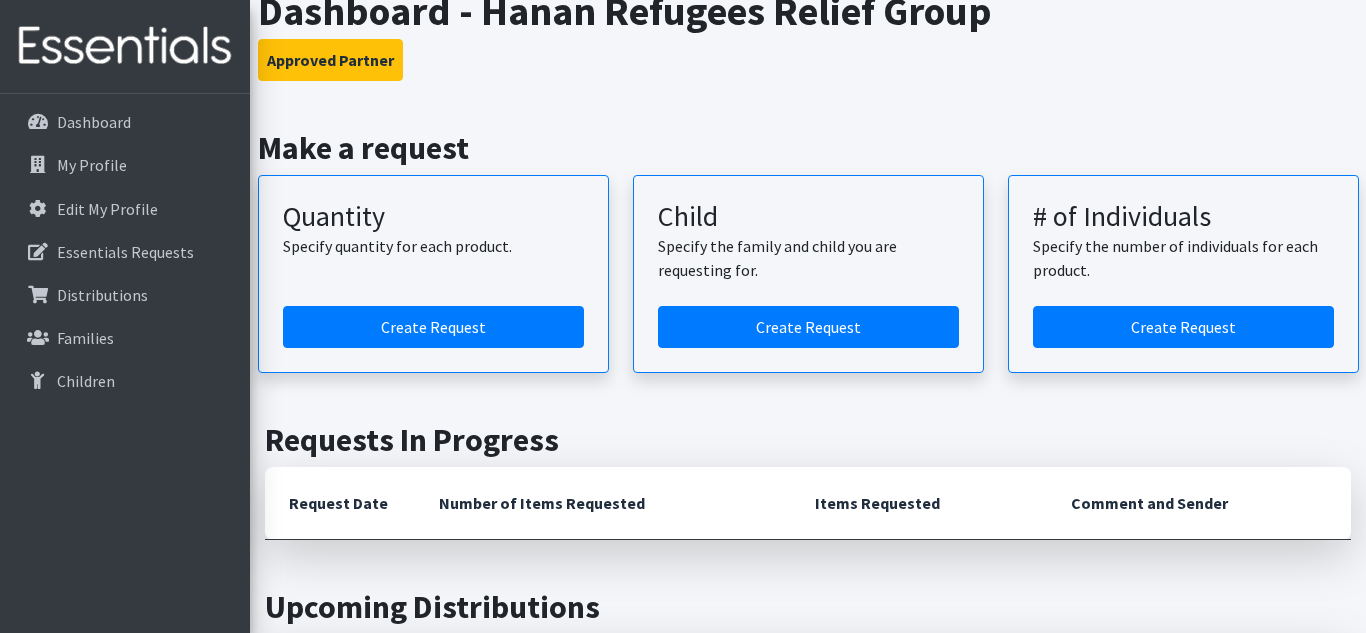 scroll, scrollTop: 3, scrollLeft: 0, axis: vertical 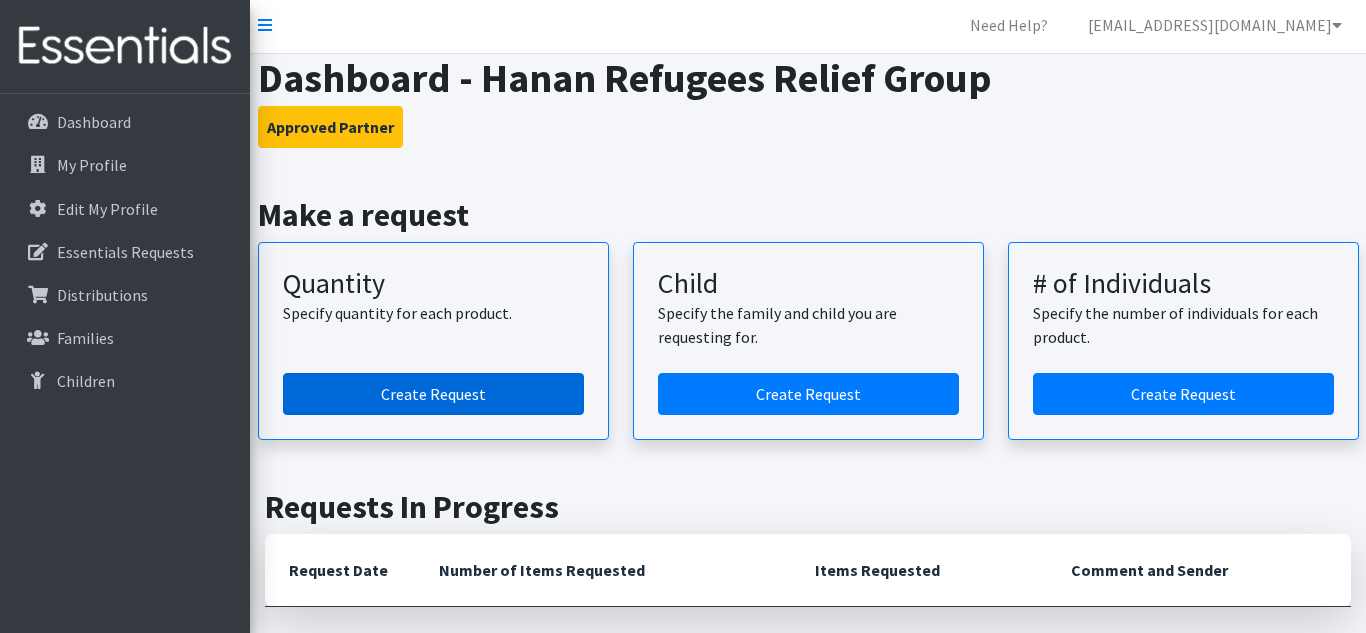 click on "Create Request" at bounding box center (433, 394) 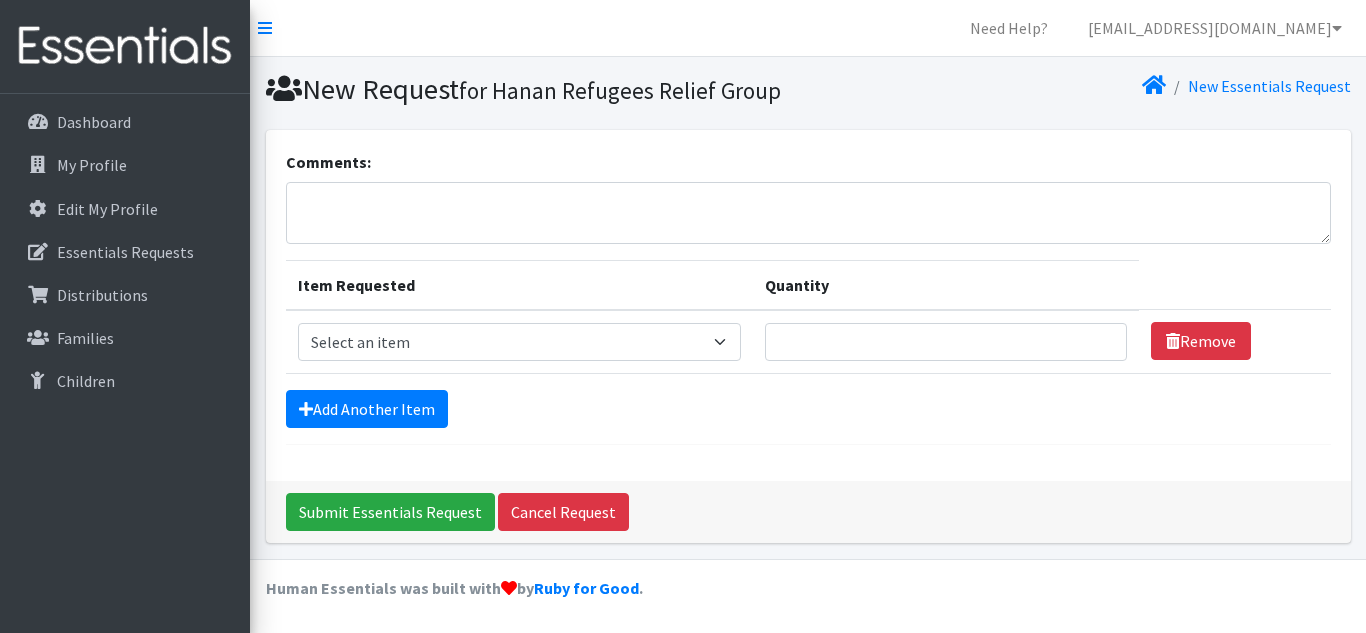 scroll, scrollTop: 0, scrollLeft: 0, axis: both 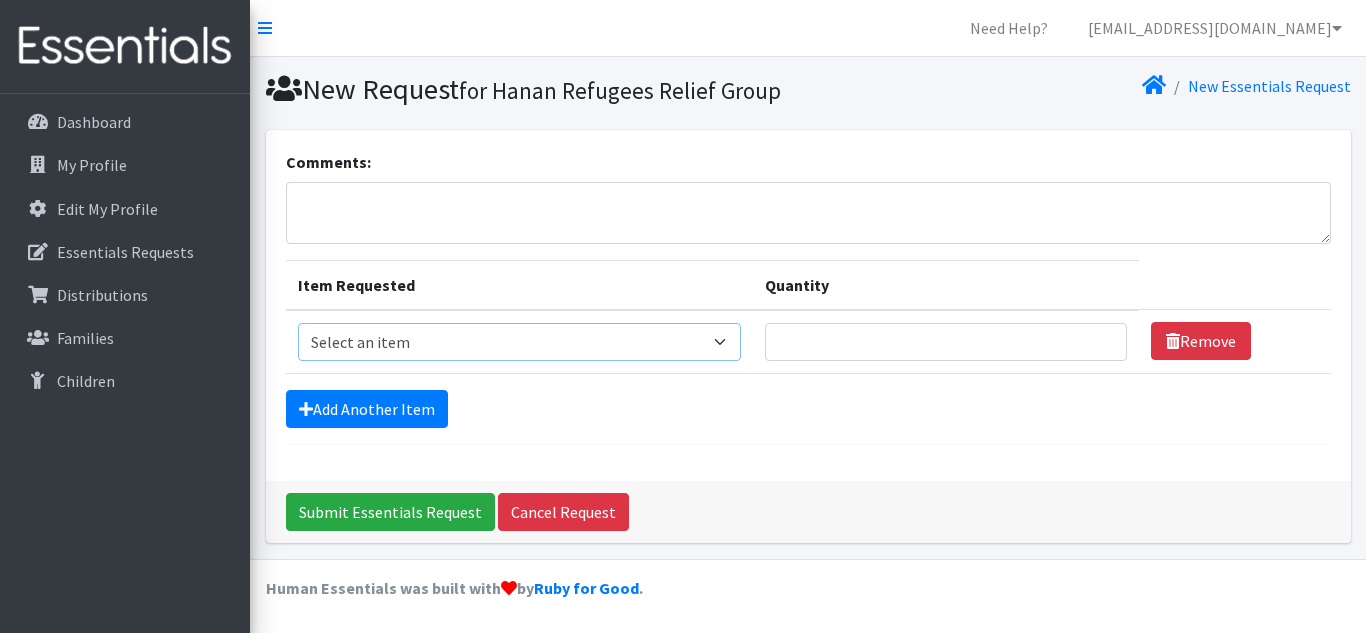 click on "Select an item
Adult Briefs (Medium)
Adult Briefs (XL)
Adult Briefs (XS)
Adult Briefs (XXL)
Adult Briefs (large)
Adult Briefs (small)
Adult Incontinence Underwear Liners
Bed Pads (disposable)
Diaper (size 1)
Diaper (size 2)
Diaper (size 3)
Diaper (size 4)
Diaper (size 5)
Diaper (size 6)
Diaper (size 7/kids XL)
Diaper (size newborn)
Diaper (size preemie)
Pad Kit 2023
Swim Diaper
Tampon Kit 2023
Training Pants (size 2T/3T)
Training Pants (size 3T/4T)
Training Pants (size 4T/5T)
Wipes Pack
Youth Diaper L/XL (60-125 lbs)
Youth Diaper S/M (43-68 lbs)" at bounding box center [519, 342] 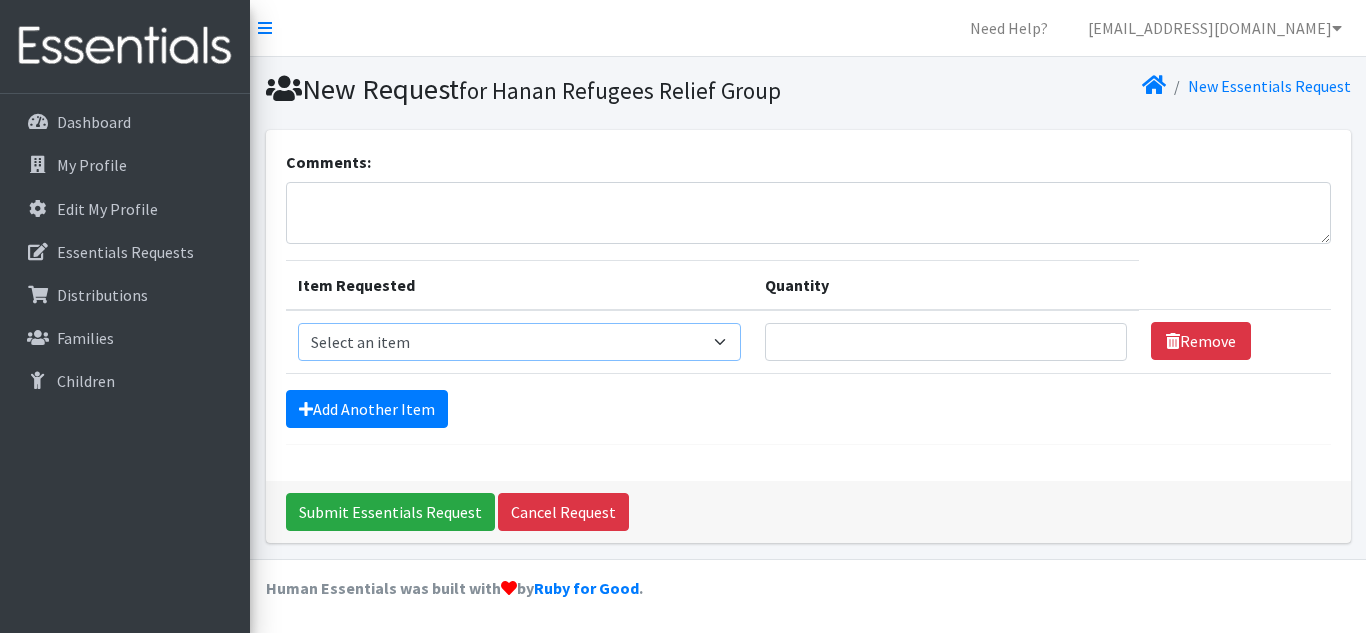select on "12686" 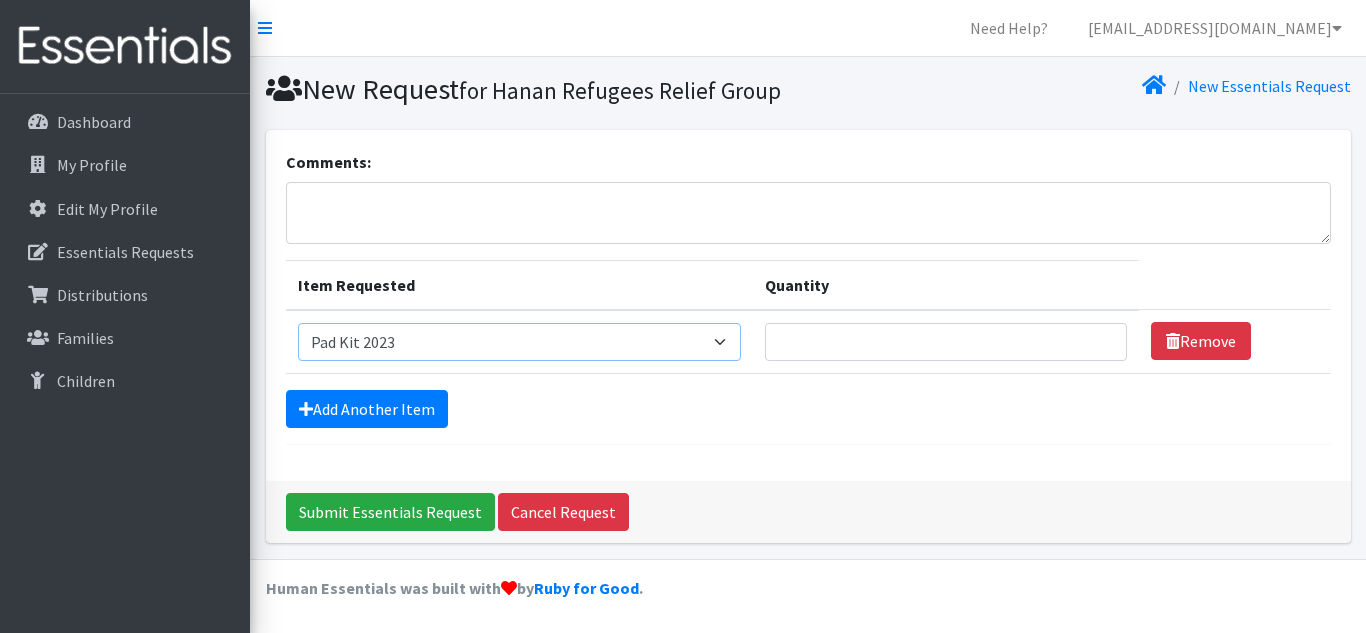 click on "Select an item
Adult Briefs (Medium)
Adult Briefs (XL)
Adult Briefs (XS)
Adult Briefs (XXL)
Adult Briefs (large)
Adult Briefs (small)
Adult Incontinence Underwear Liners
Bed Pads (disposable)
Diaper (size 1)
Diaper (size 2)
Diaper (size 3)
Diaper (size 4)
Diaper (size 5)
Diaper (size 6)
Diaper (size 7/kids XL)
Diaper (size newborn)
Diaper (size preemie)
Pad Kit 2023
Swim Diaper
Tampon Kit 2023
Training Pants (size 2T/3T)
Training Pants (size 3T/4T)
Training Pants (size 4T/5T)
Wipes Pack
Youth Diaper L/XL (60-125 lbs)
Youth Diaper S/M (43-68 lbs)" at bounding box center (519, 342) 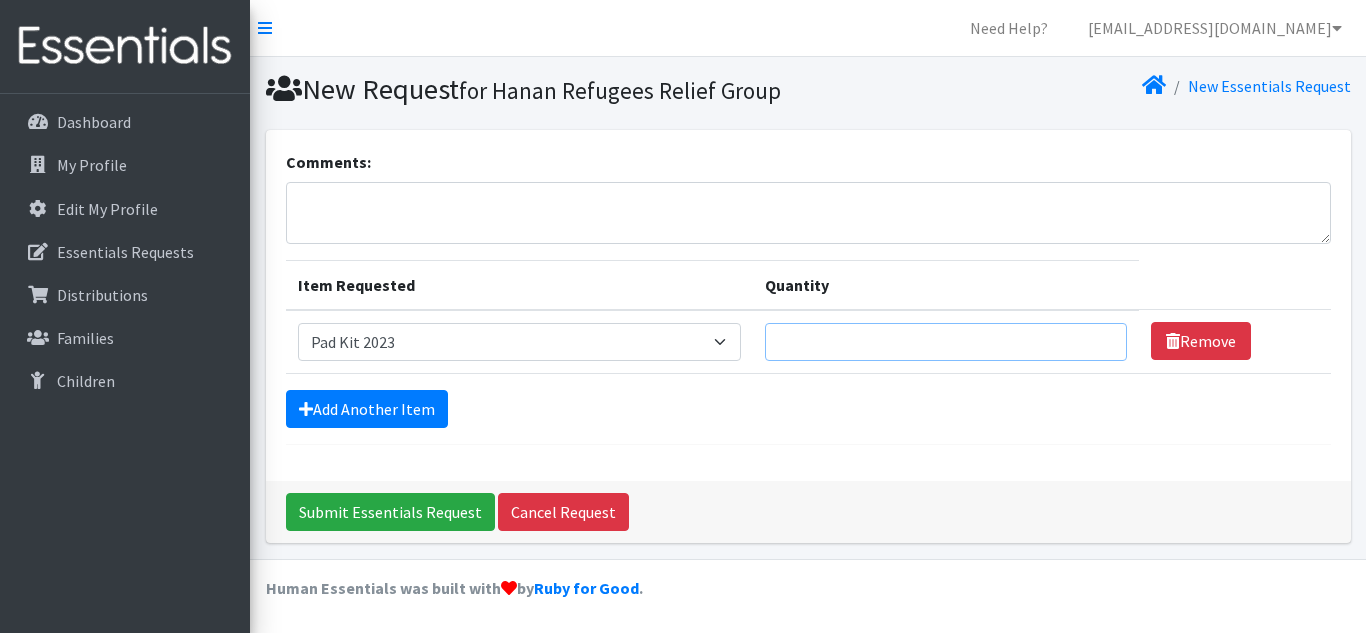 click on "Quantity" at bounding box center [946, 342] 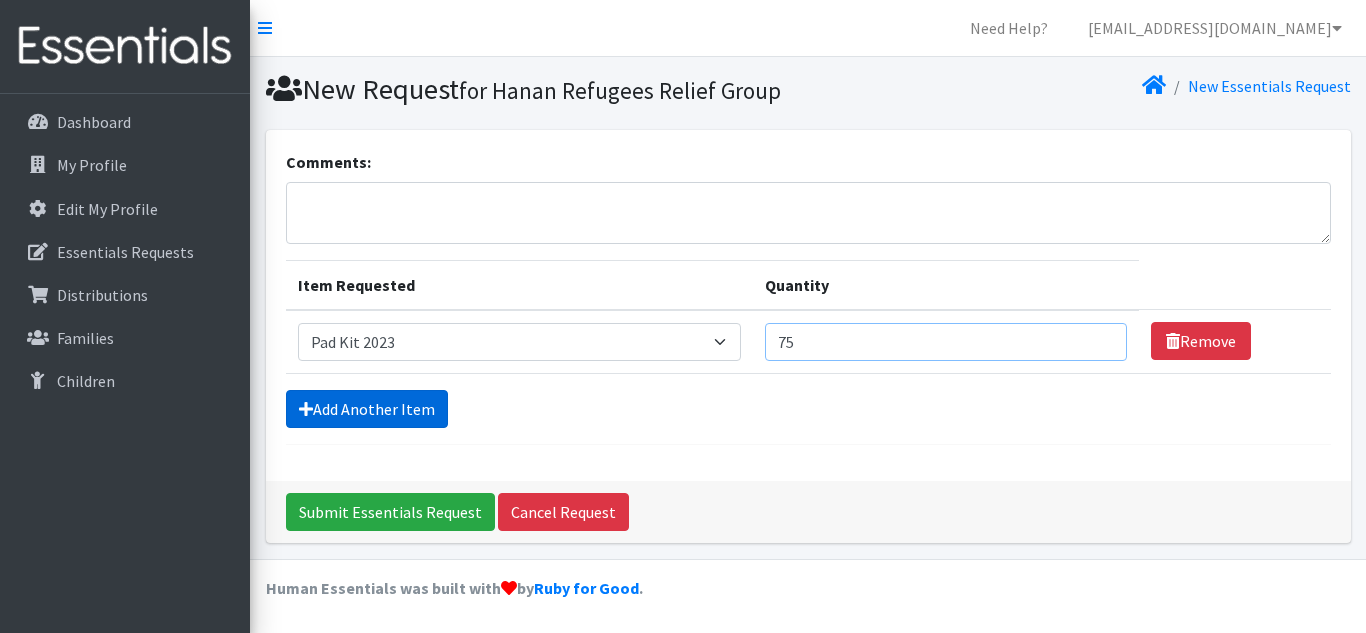 type on "75" 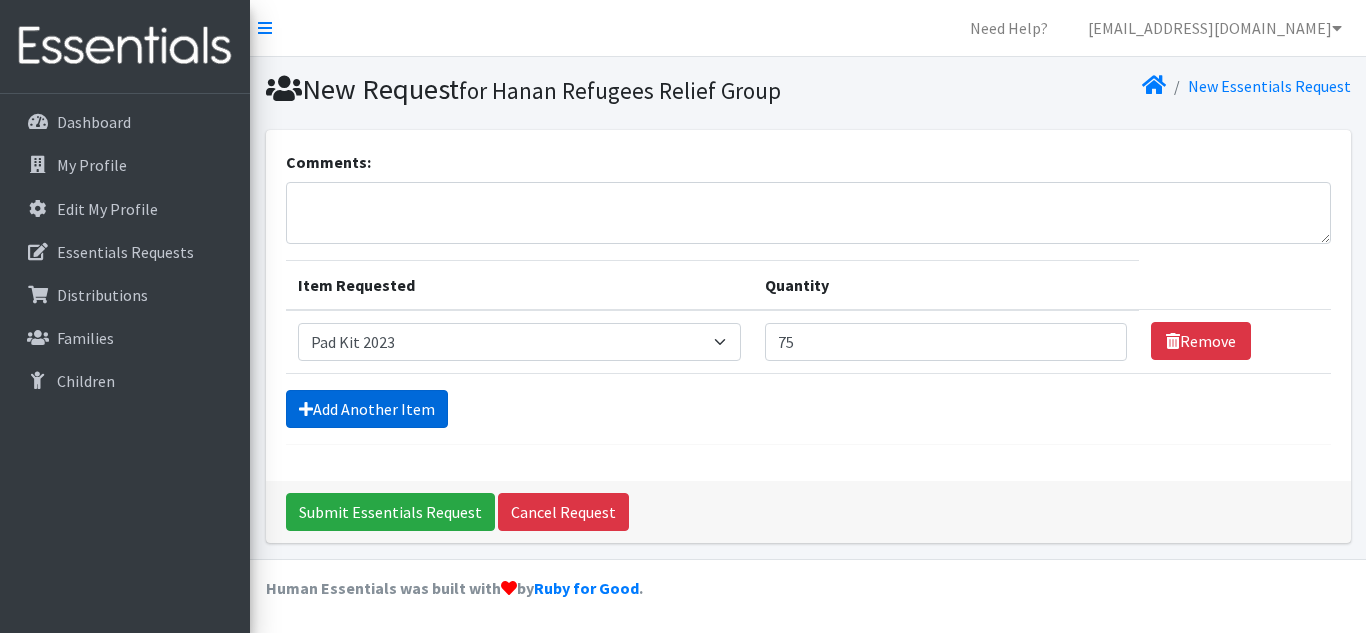 click on "Add Another Item" at bounding box center [367, 409] 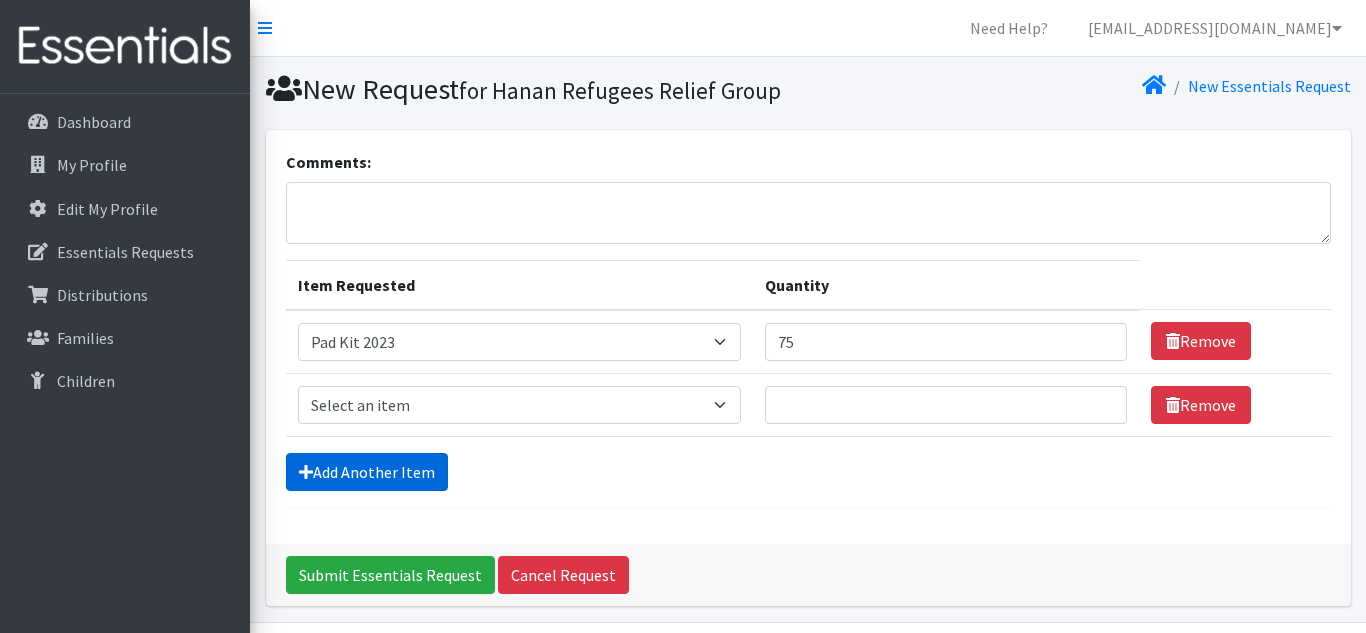 scroll, scrollTop: 64, scrollLeft: 0, axis: vertical 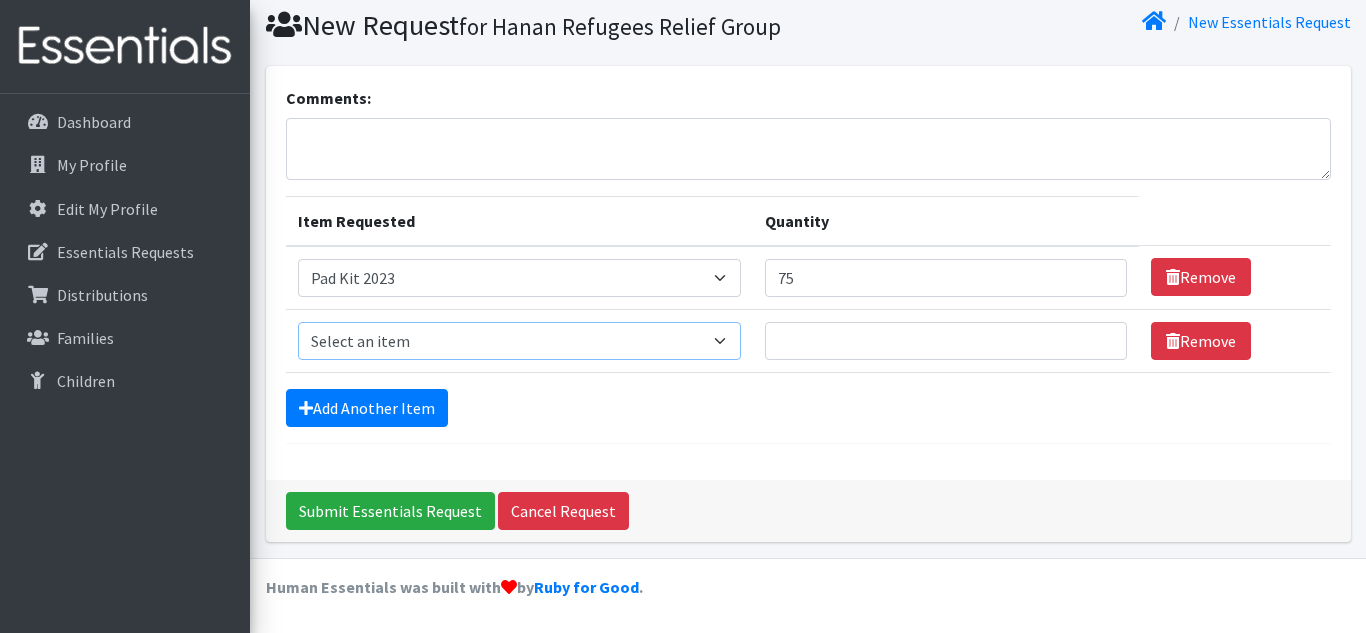 click on "Select an item
Adult Briefs (Medium)
Adult Briefs (XL)
Adult Briefs (XS)
Adult Briefs (XXL)
Adult Briefs (large)
Adult Briefs (small)
Adult Incontinence Underwear Liners
Bed Pads (disposable)
Diaper (size 1)
Diaper (size 2)
Diaper (size 3)
Diaper (size 4)
Diaper (size 5)
Diaper (size 6)
Diaper (size 7/kids XL)
Diaper (size newborn)
Diaper (size preemie)
Pad Kit 2023
Swim Diaper
Tampon Kit 2023
Training Pants (size 2T/3T)
Training Pants (size 3T/4T)
Training Pants (size 4T/5T)
Wipes Pack
Youth Diaper L/XL (60-125 lbs)
Youth Diaper S/M (43-68 lbs)" at bounding box center (519, 341) 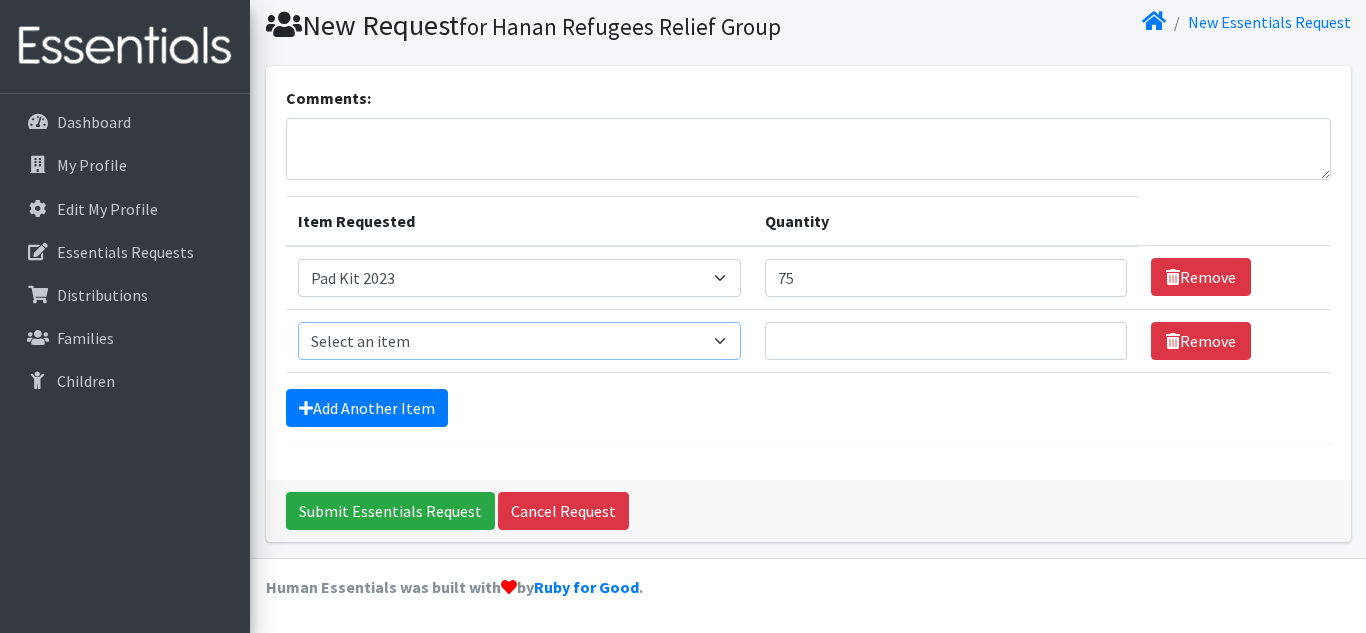 select on "5865" 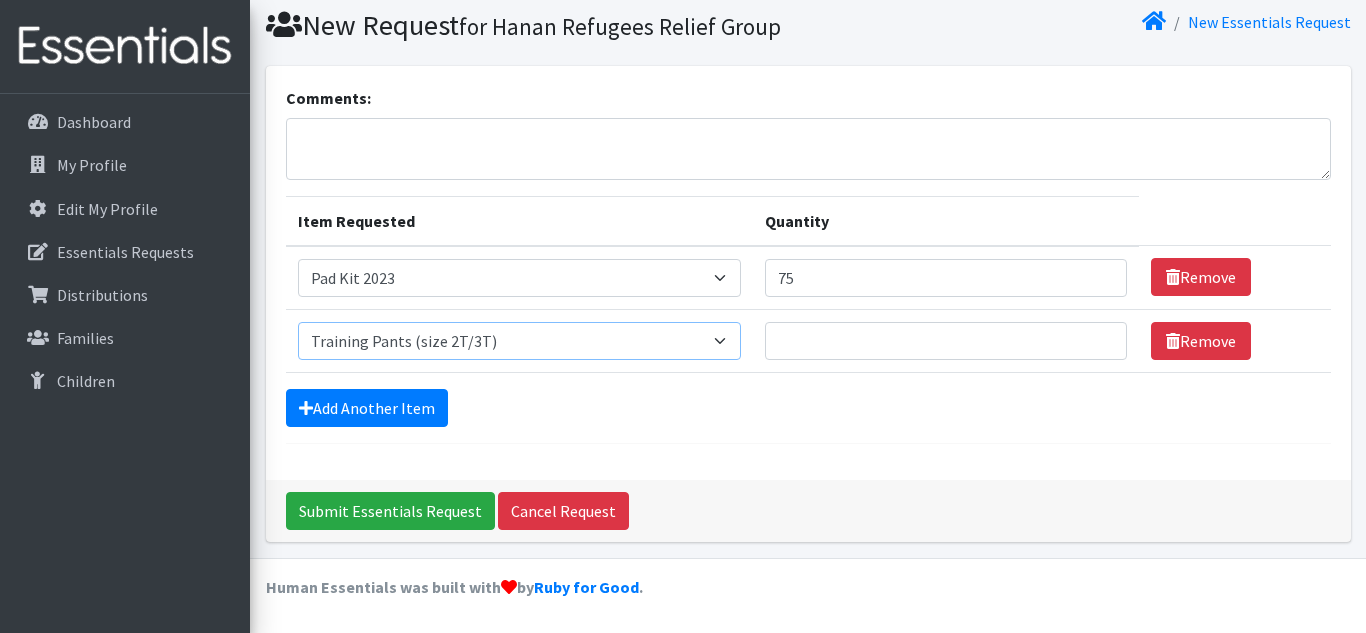 click on "Select an item
Adult Briefs (Medium)
Adult Briefs (XL)
Adult Briefs (XS)
Adult Briefs (XXL)
Adult Briefs (large)
Adult Briefs (small)
Adult Incontinence Underwear Liners
Bed Pads (disposable)
Diaper (size 1)
Diaper (size 2)
Diaper (size 3)
Diaper (size 4)
Diaper (size 5)
Diaper (size 6)
Diaper (size 7/kids XL)
Diaper (size newborn)
Diaper (size preemie)
Pad Kit 2023
Swim Diaper
Tampon Kit 2023
Training Pants (size 2T/3T)
Training Pants (size 3T/4T)
Training Pants (size 4T/5T)
Wipes Pack
Youth Diaper L/XL (60-125 lbs)
Youth Diaper S/M (43-68 lbs)" at bounding box center [519, 341] 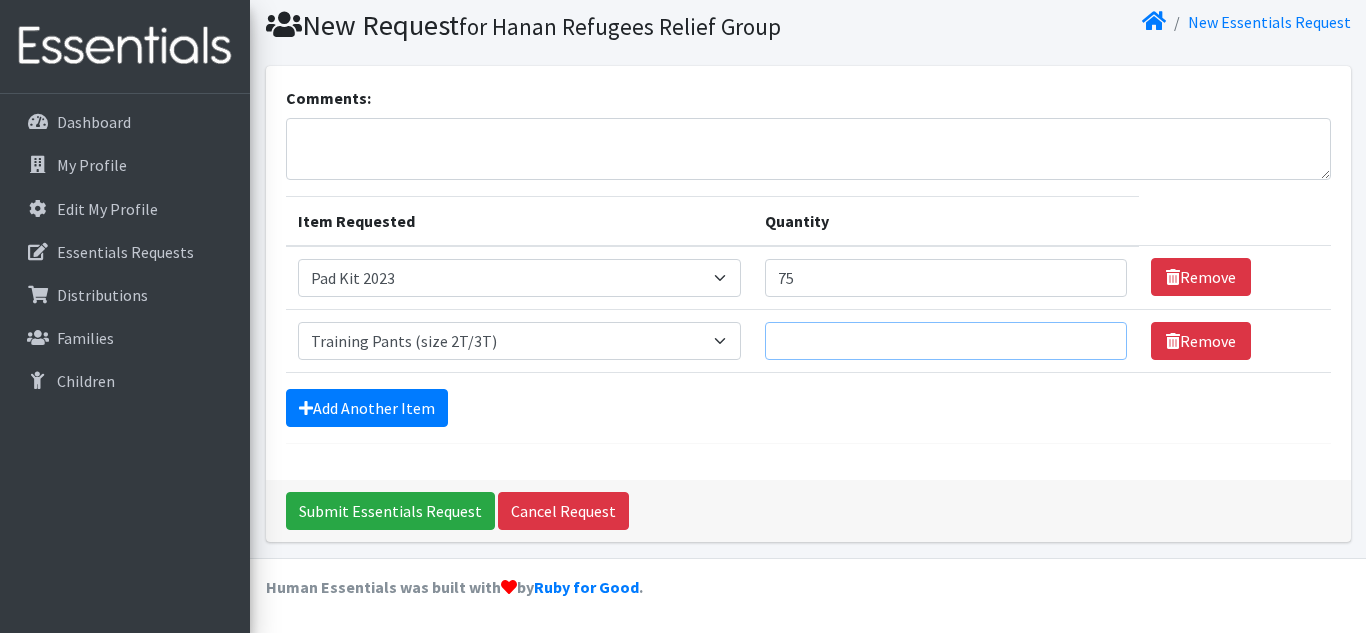 click on "Quantity" at bounding box center (946, 341) 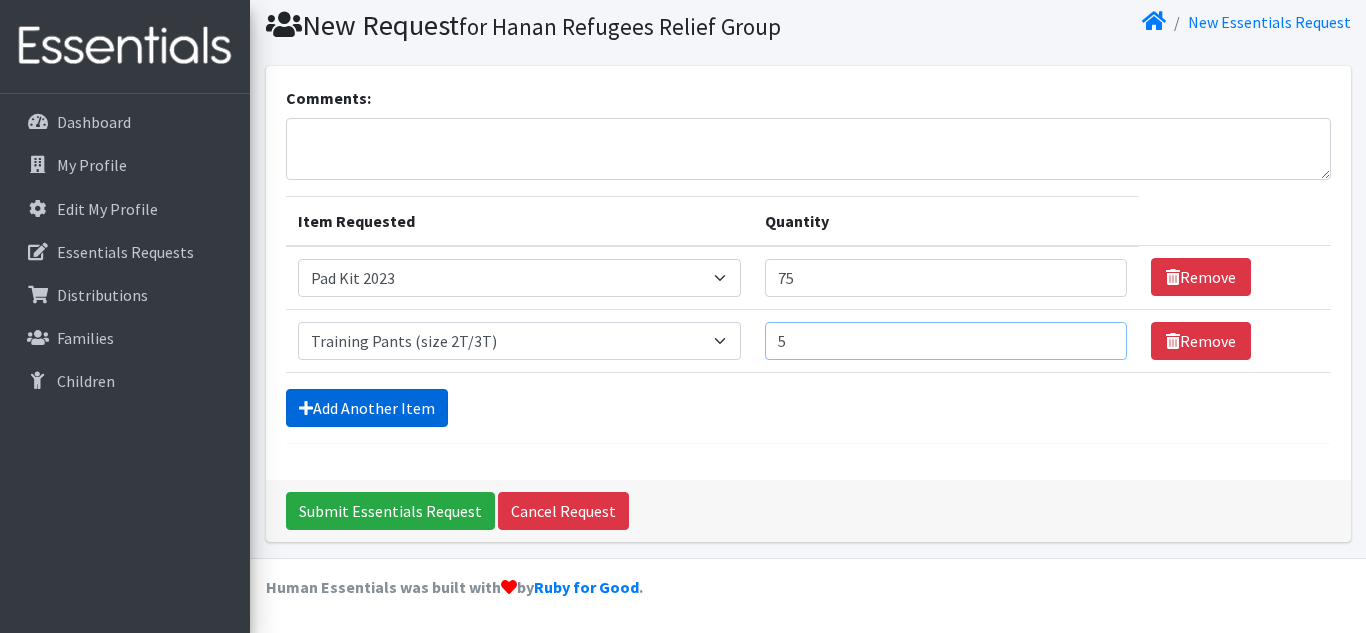 type on "5" 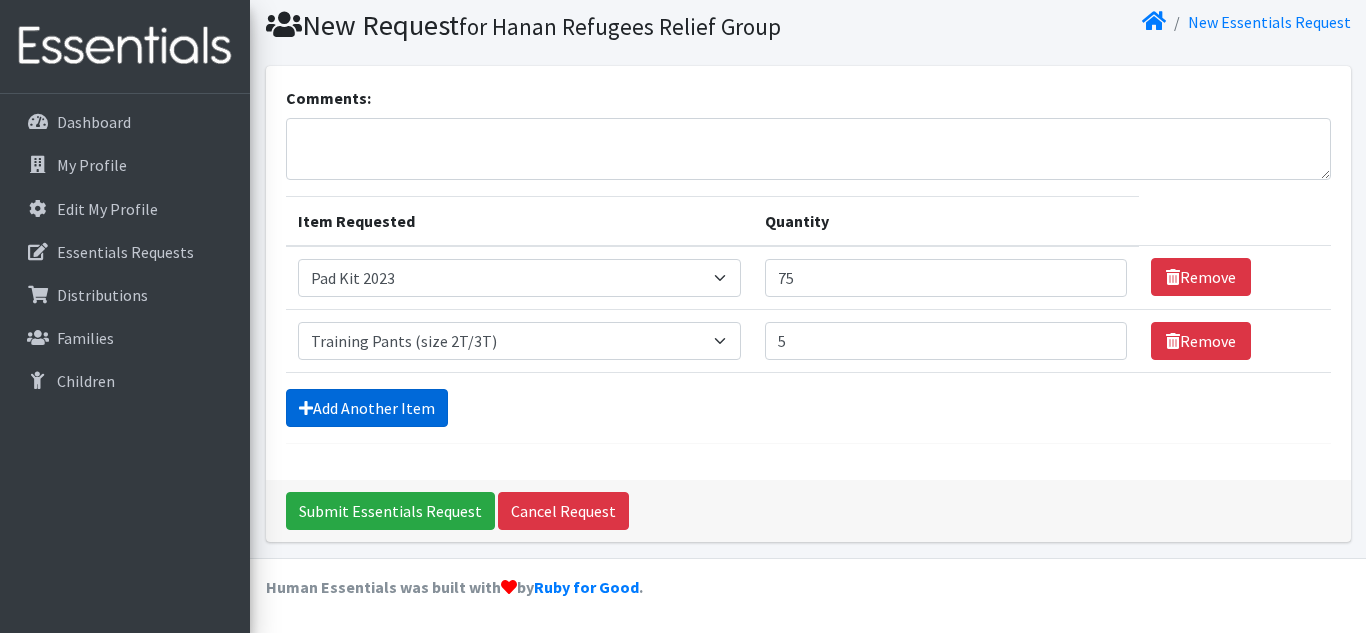 click on "Add Another Item" at bounding box center [367, 408] 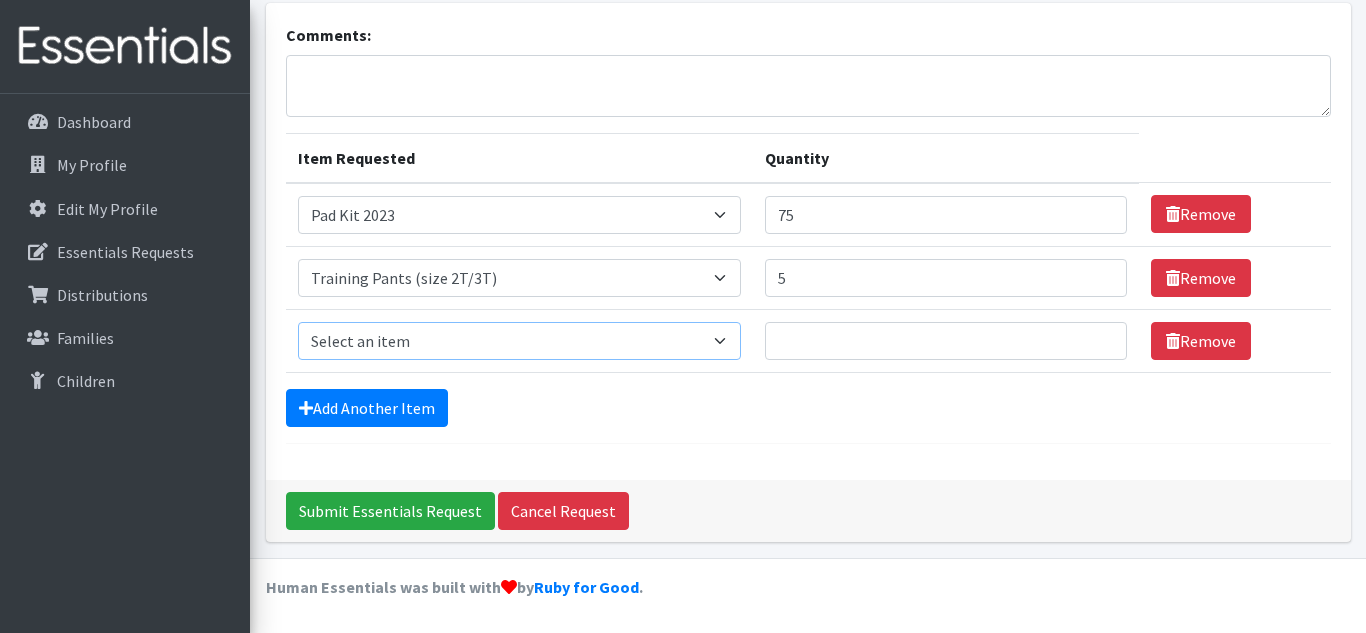 click on "Select an item
Adult Briefs (Medium)
Adult Briefs (XL)
Adult Briefs (XS)
Adult Briefs (XXL)
Adult Briefs (large)
Adult Briefs (small)
Adult Incontinence Underwear Liners
Bed Pads (disposable)
Diaper (size 1)
Diaper (size 2)
Diaper (size 3)
Diaper (size 4)
Diaper (size 5)
Diaper (size 6)
Diaper (size 7/kids XL)
Diaper (size newborn)
Diaper (size preemie)
Pad Kit 2023
Swim Diaper
Tampon Kit 2023
Training Pants (size 2T/3T)
Training Pants (size 3T/4T)
Training Pants (size 4T/5T)
Wipes Pack
Youth Diaper L/XL (60-125 lbs)
Youth Diaper S/M (43-68 lbs)" at bounding box center [519, 341] 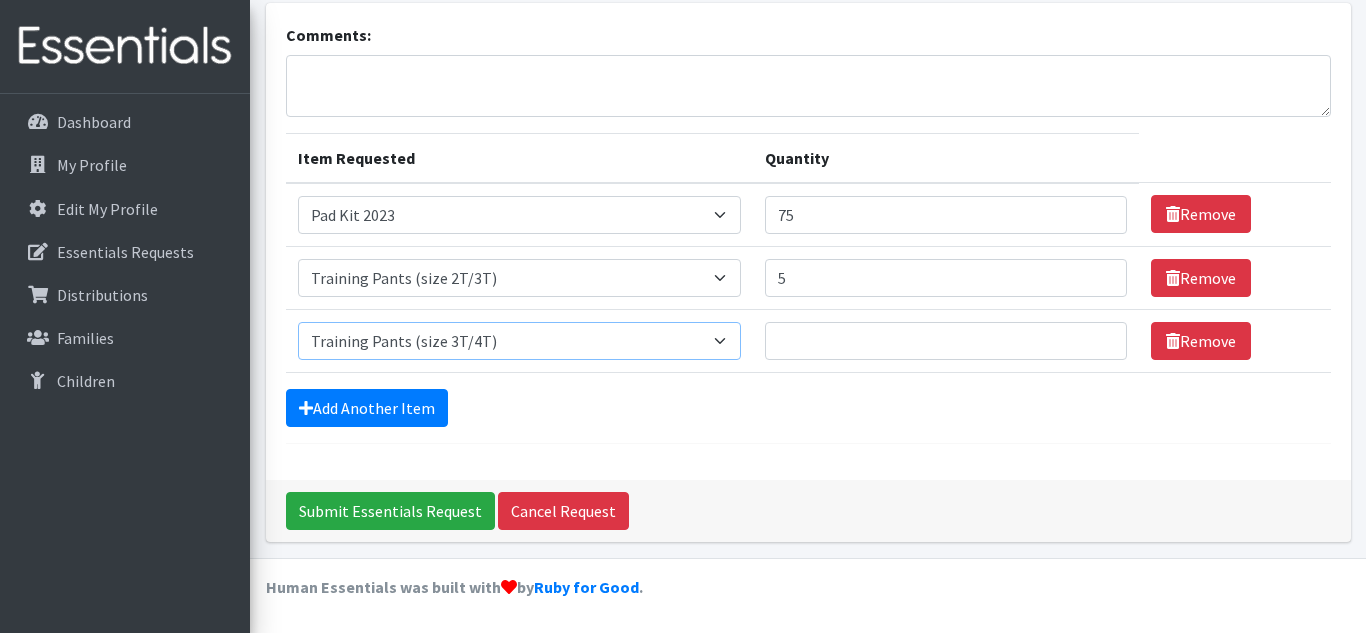 click on "Select an item
Adult Briefs (Medium)
Adult Briefs (XL)
Adult Briefs (XS)
Adult Briefs (XXL)
Adult Briefs (large)
Adult Briefs (small)
Adult Incontinence Underwear Liners
Bed Pads (disposable)
Diaper (size 1)
Diaper (size 2)
Diaper (size 3)
Diaper (size 4)
Diaper (size 5)
Diaper (size 6)
Diaper (size 7/kids XL)
Diaper (size newborn)
Diaper (size preemie)
Pad Kit 2023
Swim Diaper
Tampon Kit 2023
Training Pants (size 2T/3T)
Training Pants (size 3T/4T)
Training Pants (size 4T/5T)
Wipes Pack
Youth Diaper L/XL (60-125 lbs)
Youth Diaper S/M (43-68 lbs)" at bounding box center [519, 341] 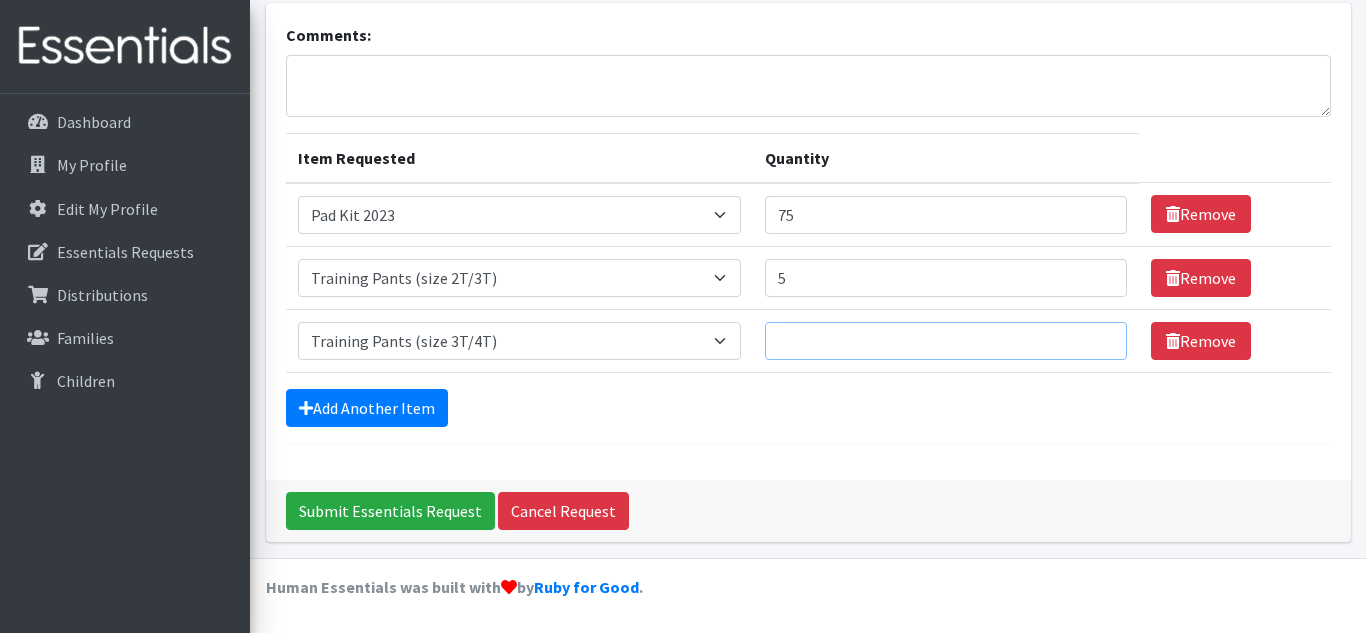 click on "Quantity" at bounding box center [946, 341] 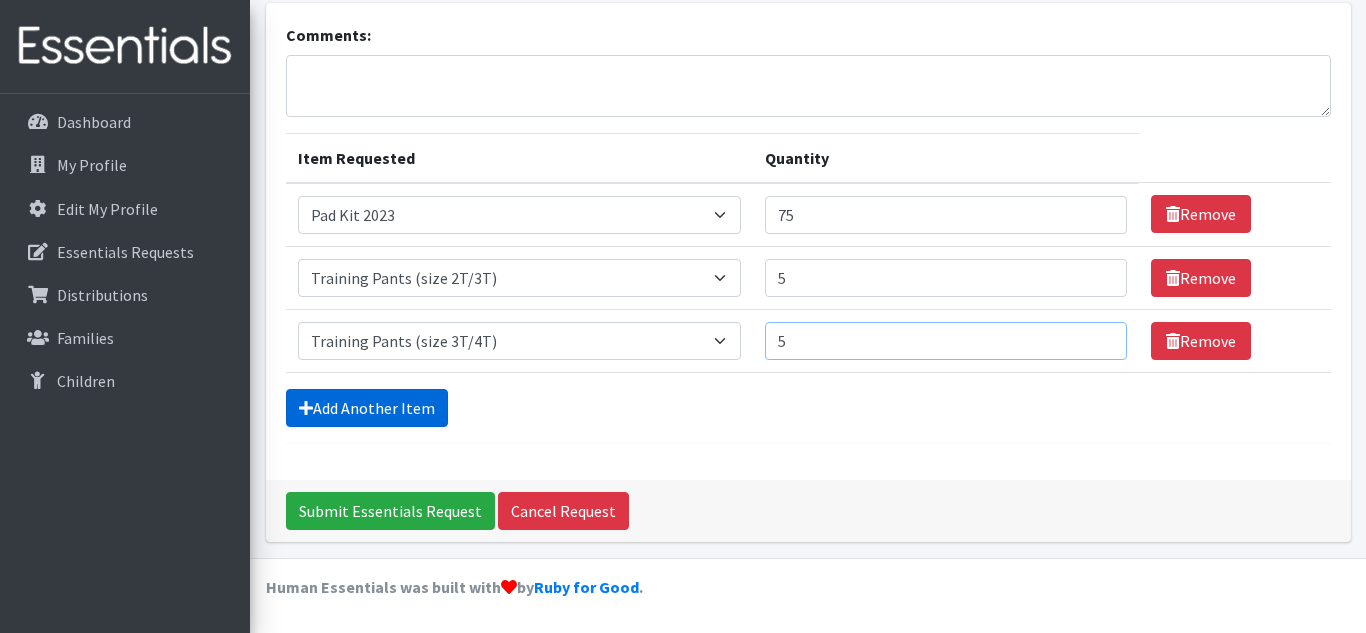 type on "5" 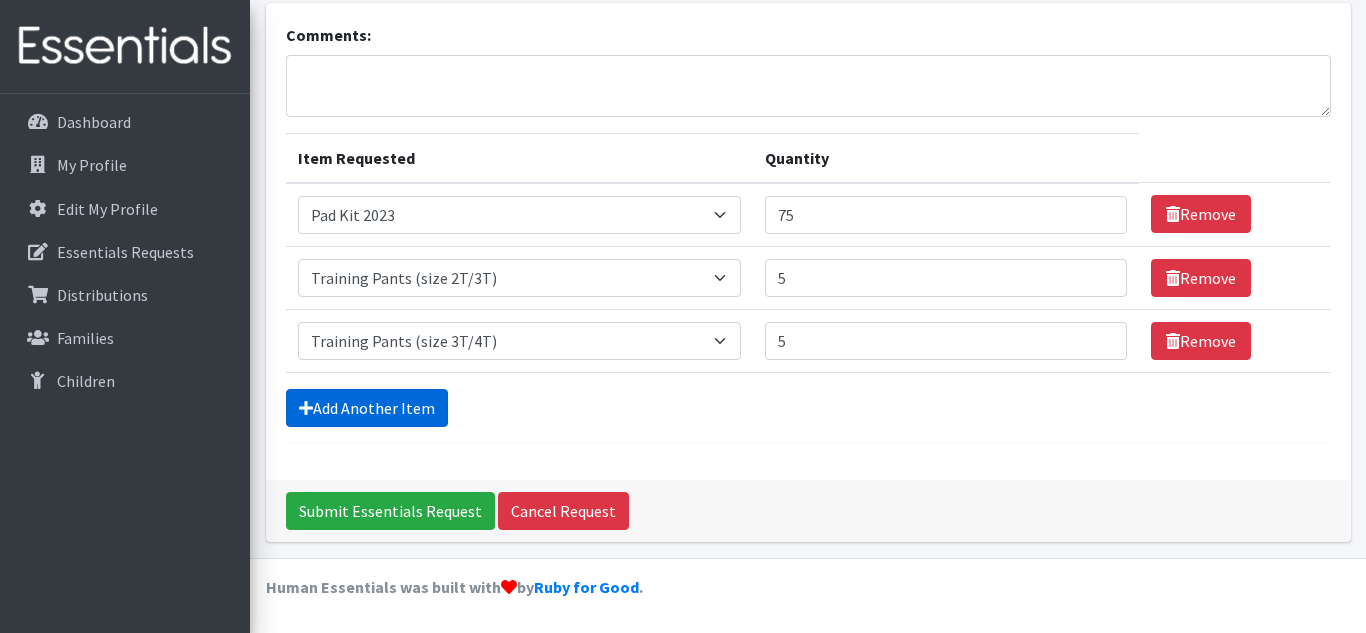 click on "Add Another Item" at bounding box center [367, 408] 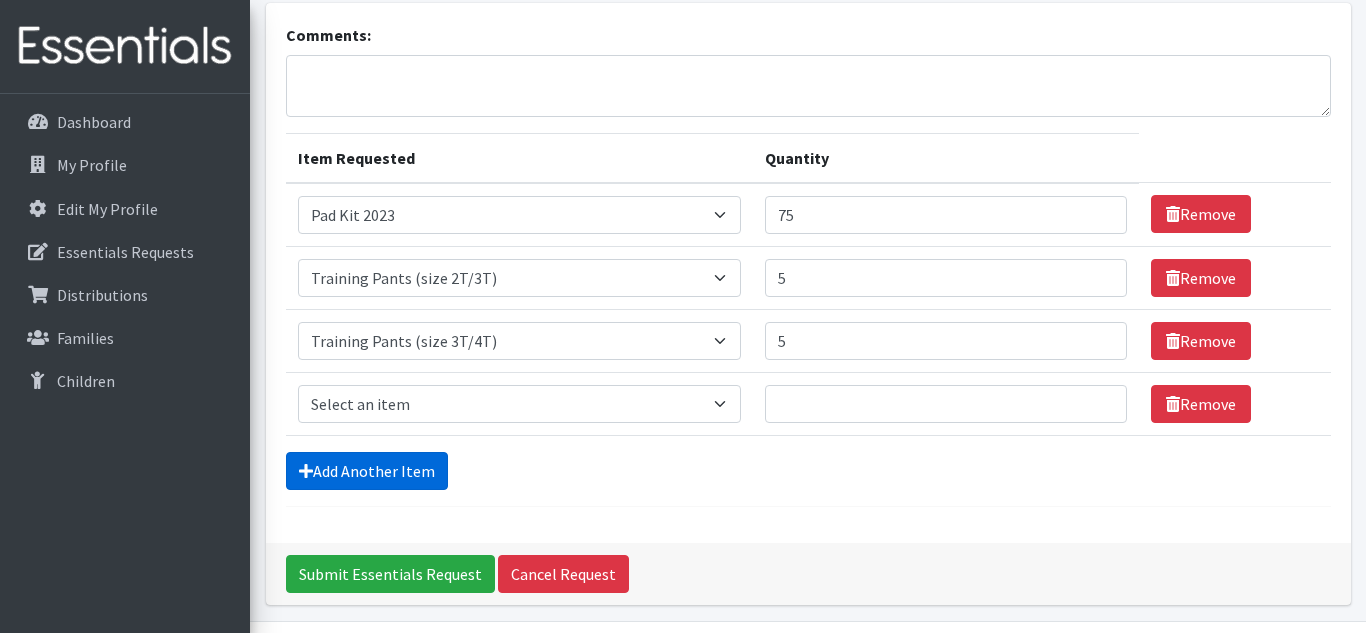 scroll, scrollTop: 190, scrollLeft: 0, axis: vertical 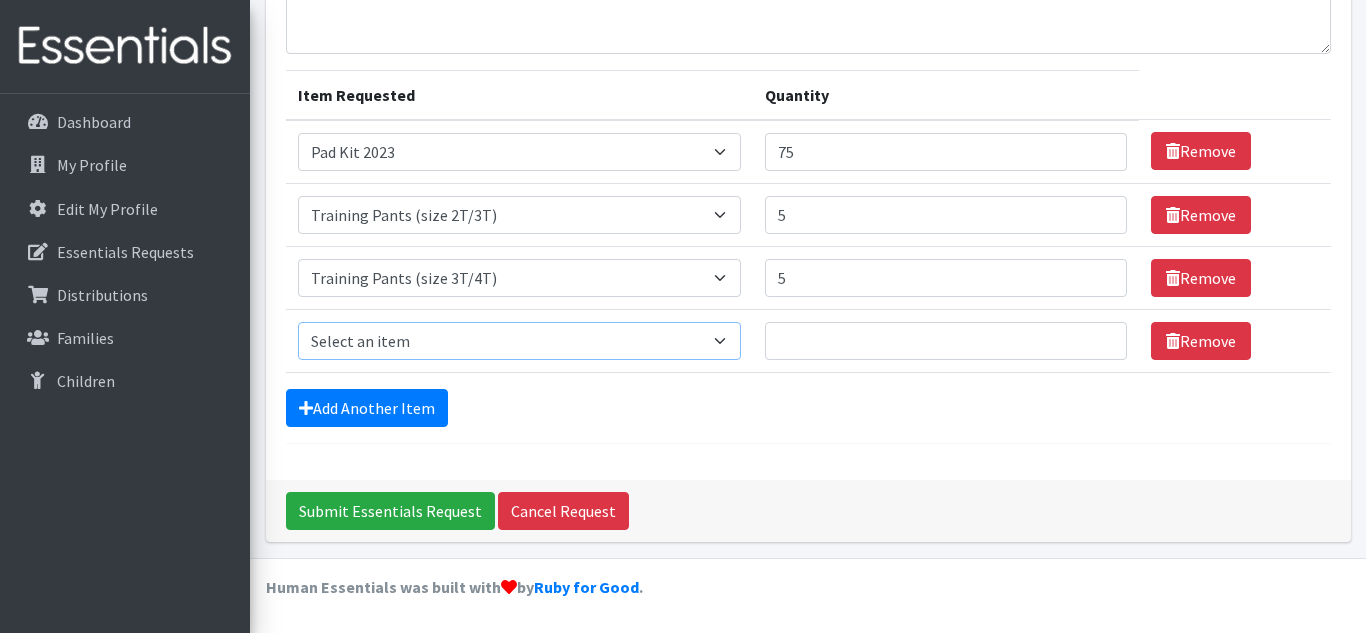 click on "Select an item
Adult Briefs (Medium)
Adult Briefs (XL)
Adult Briefs (XS)
Adult Briefs (XXL)
Adult Briefs (large)
Adult Briefs (small)
Adult Incontinence Underwear Liners
Bed Pads (disposable)
Diaper (size 1)
Diaper (size 2)
Diaper (size 3)
Diaper (size 4)
Diaper (size 5)
Diaper (size 6)
Diaper (size 7/kids XL)
Diaper (size newborn)
Diaper (size preemie)
Pad Kit 2023
Swim Diaper
Tampon Kit 2023
Training Pants (size 2T/3T)
Training Pants (size 3T/4T)
Training Pants (size 4T/5T)
Wipes Pack
Youth Diaper L/XL (60-125 lbs)
Youth Diaper S/M (43-68 lbs)" at bounding box center (519, 341) 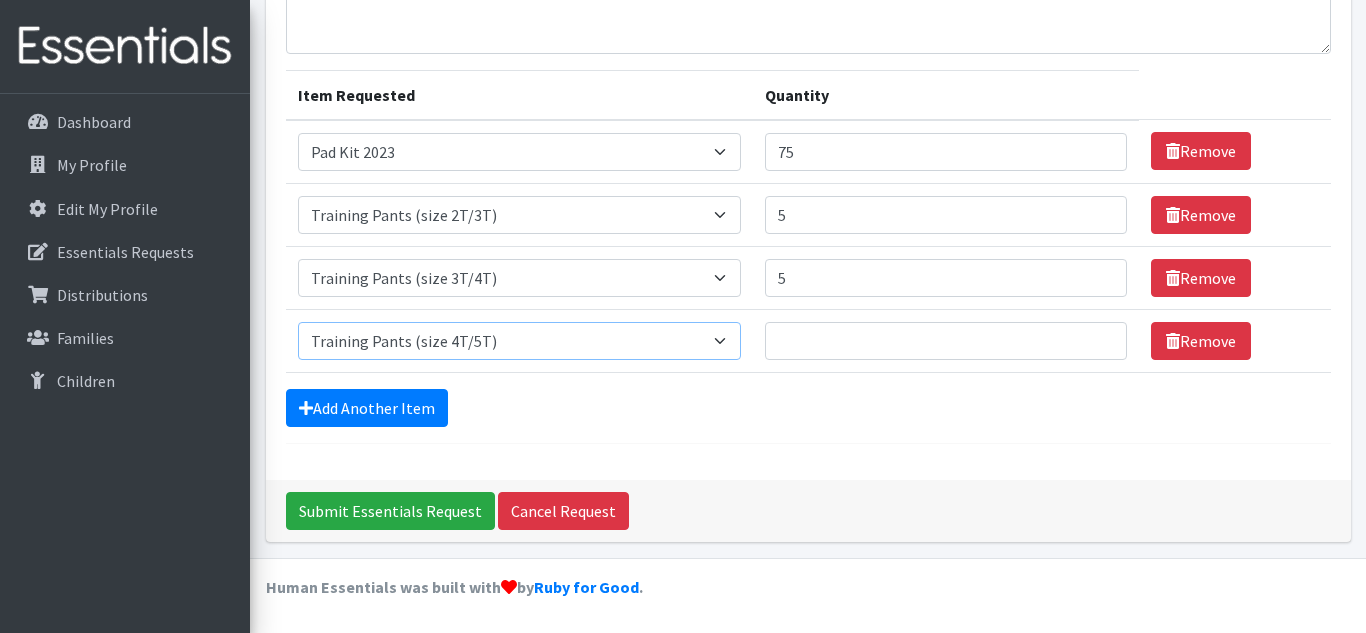 click on "Select an item
Adult Briefs (Medium)
Adult Briefs (XL)
Adult Briefs (XS)
Adult Briefs (XXL)
Adult Briefs (large)
Adult Briefs (small)
Adult Incontinence Underwear Liners
Bed Pads (disposable)
Diaper (size 1)
Diaper (size 2)
Diaper (size 3)
Diaper (size 4)
Diaper (size 5)
Diaper (size 6)
Diaper (size 7/kids XL)
Diaper (size newborn)
Diaper (size preemie)
Pad Kit 2023
Swim Diaper
Tampon Kit 2023
Training Pants (size 2T/3T)
Training Pants (size 3T/4T)
Training Pants (size 4T/5T)
Wipes Pack
Youth Diaper L/XL (60-125 lbs)
Youth Diaper S/M (43-68 lbs)" at bounding box center (519, 341) 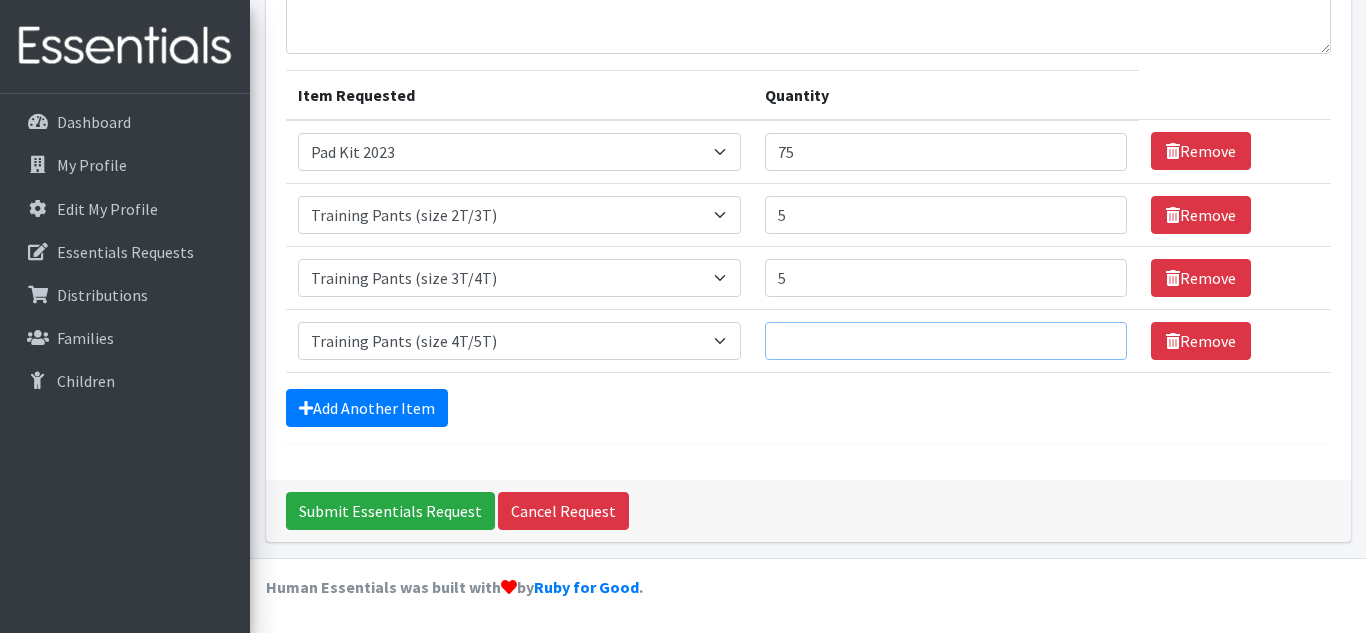 click on "Quantity" at bounding box center (946, 341) 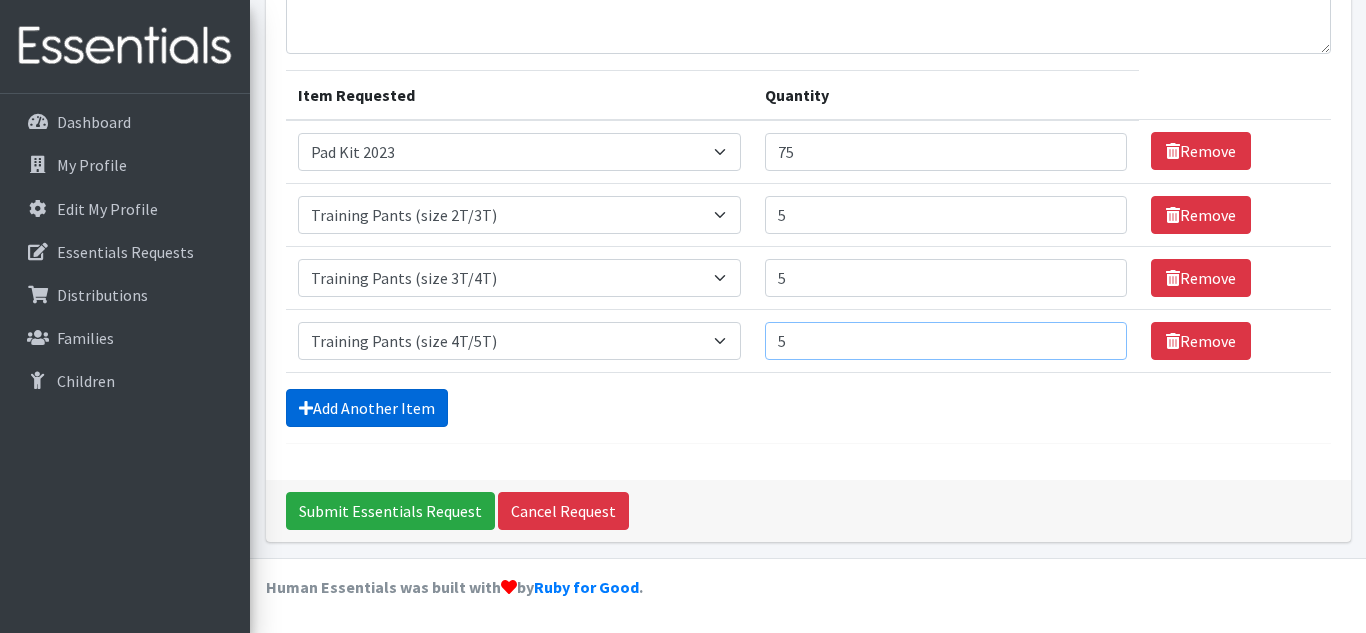 type on "5" 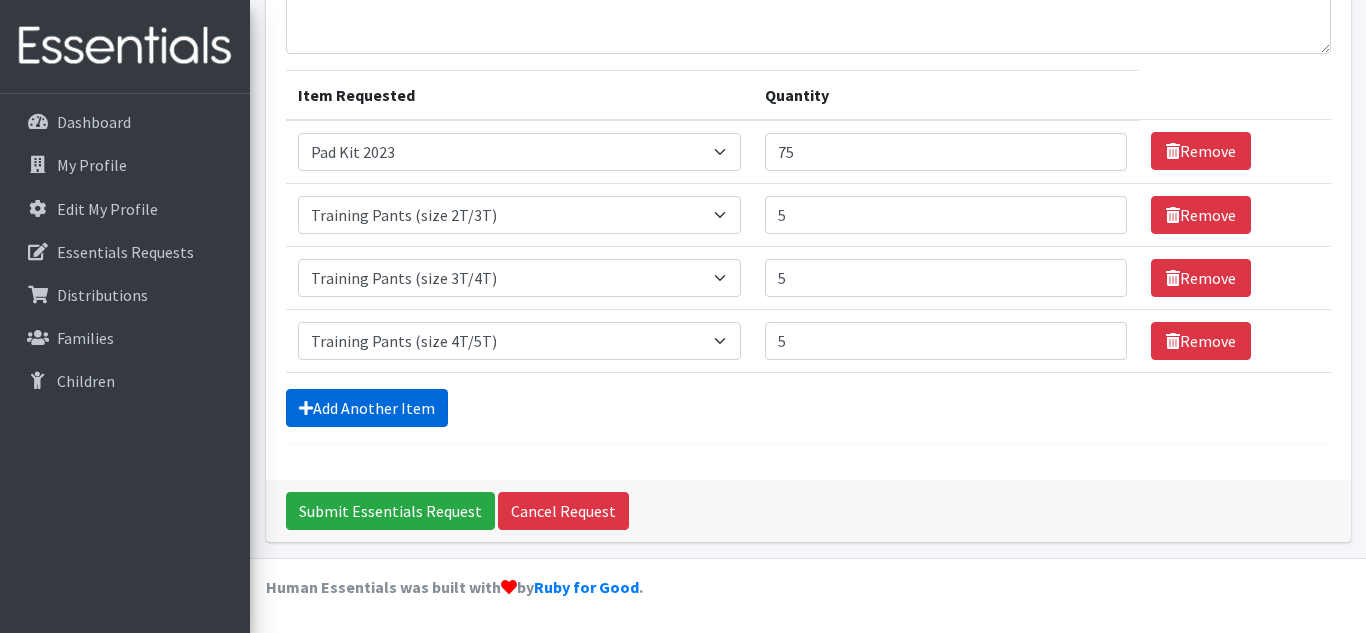 click on "Add Another Item" at bounding box center (367, 408) 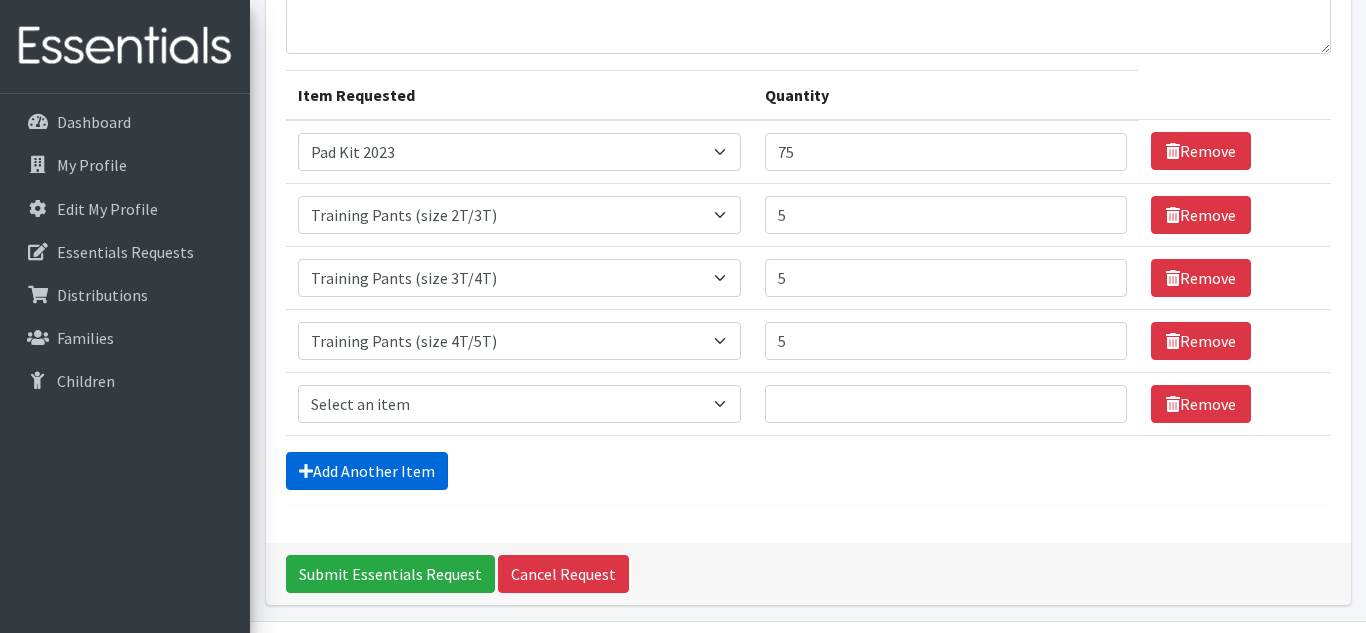 scroll, scrollTop: 253, scrollLeft: 0, axis: vertical 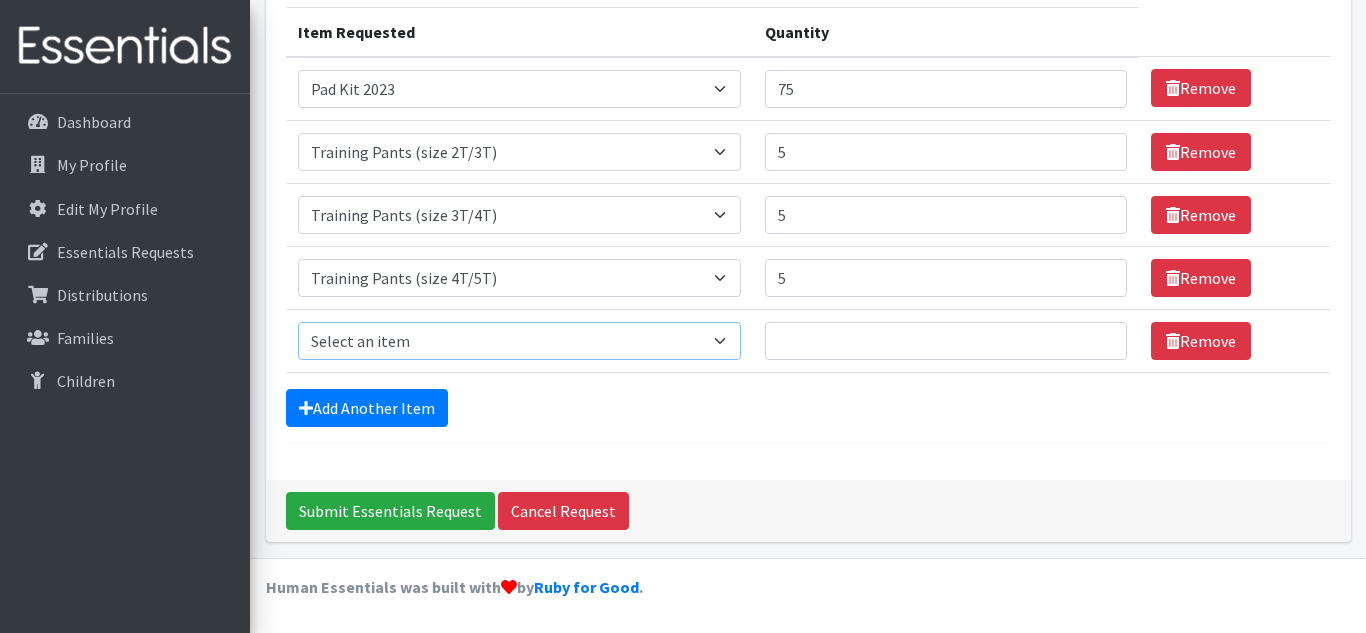 click on "Select an item
Adult Briefs (Medium)
Adult Briefs (XL)
Adult Briefs (XS)
Adult Briefs (XXL)
Adult Briefs (large)
Adult Briefs (small)
Adult Incontinence Underwear Liners
Bed Pads (disposable)
Diaper (size 1)
Diaper (size 2)
Diaper (size 3)
Diaper (size 4)
Diaper (size 5)
Diaper (size 6)
Diaper (size 7/kids XL)
Diaper (size newborn)
Diaper (size preemie)
Pad Kit 2023
Swim Diaper
Tampon Kit 2023
Training Pants (size 2T/3T)
Training Pants (size 3T/4T)
Training Pants (size 4T/5T)
Wipes Pack
Youth Diaper L/XL (60-125 lbs)
Youth Diaper S/M (43-68 lbs)" at bounding box center (519, 341) 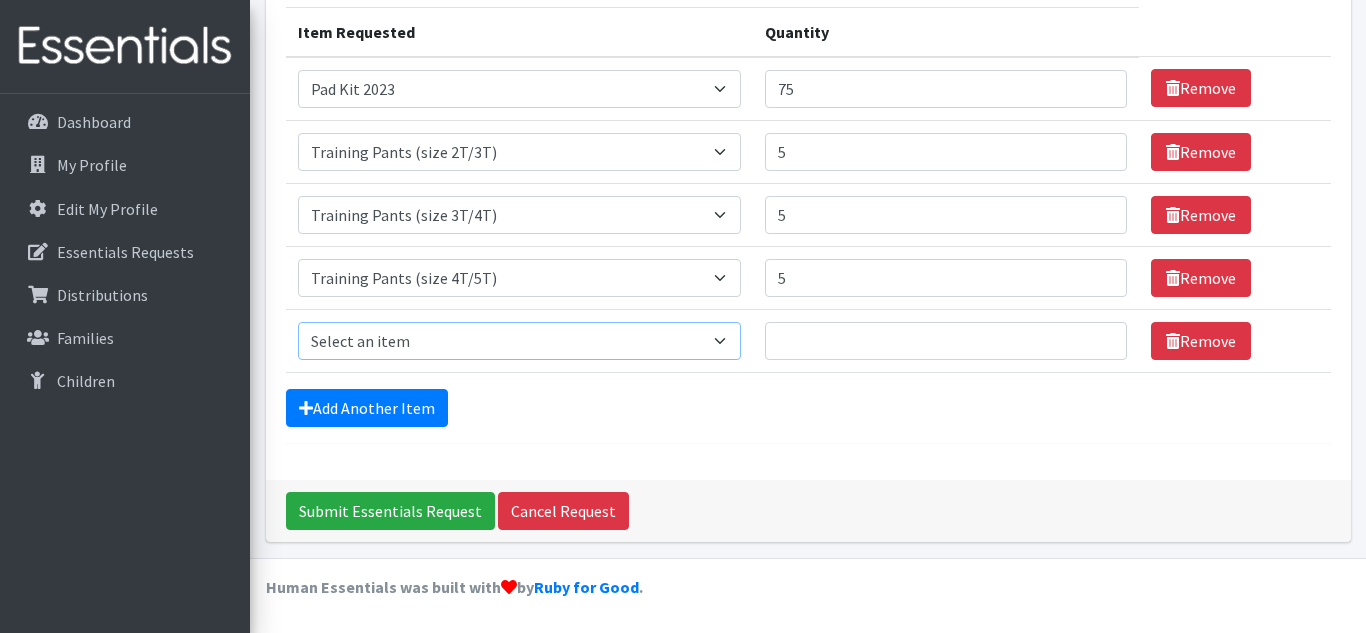 select on "6763" 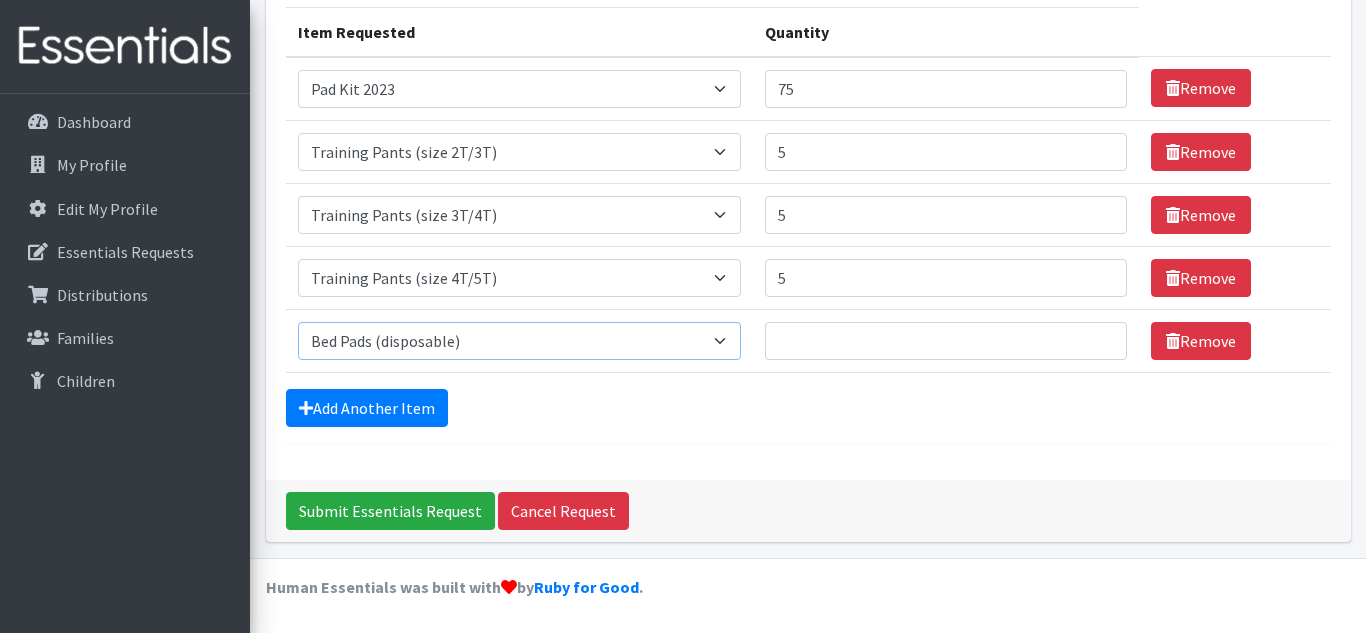 click on "Select an item
Adult Briefs (Medium)
Adult Briefs (XL)
Adult Briefs (XS)
Adult Briefs (XXL)
Adult Briefs (large)
Adult Briefs (small)
Adult Incontinence Underwear Liners
Bed Pads (disposable)
Diaper (size 1)
Diaper (size 2)
Diaper (size 3)
Diaper (size 4)
Diaper (size 5)
Diaper (size 6)
Diaper (size 7/kids XL)
Diaper (size newborn)
Diaper (size preemie)
Pad Kit 2023
Swim Diaper
Tampon Kit 2023
Training Pants (size 2T/3T)
Training Pants (size 3T/4T)
Training Pants (size 4T/5T)
Wipes Pack
Youth Diaper L/XL (60-125 lbs)
Youth Diaper S/M (43-68 lbs)" at bounding box center (519, 341) 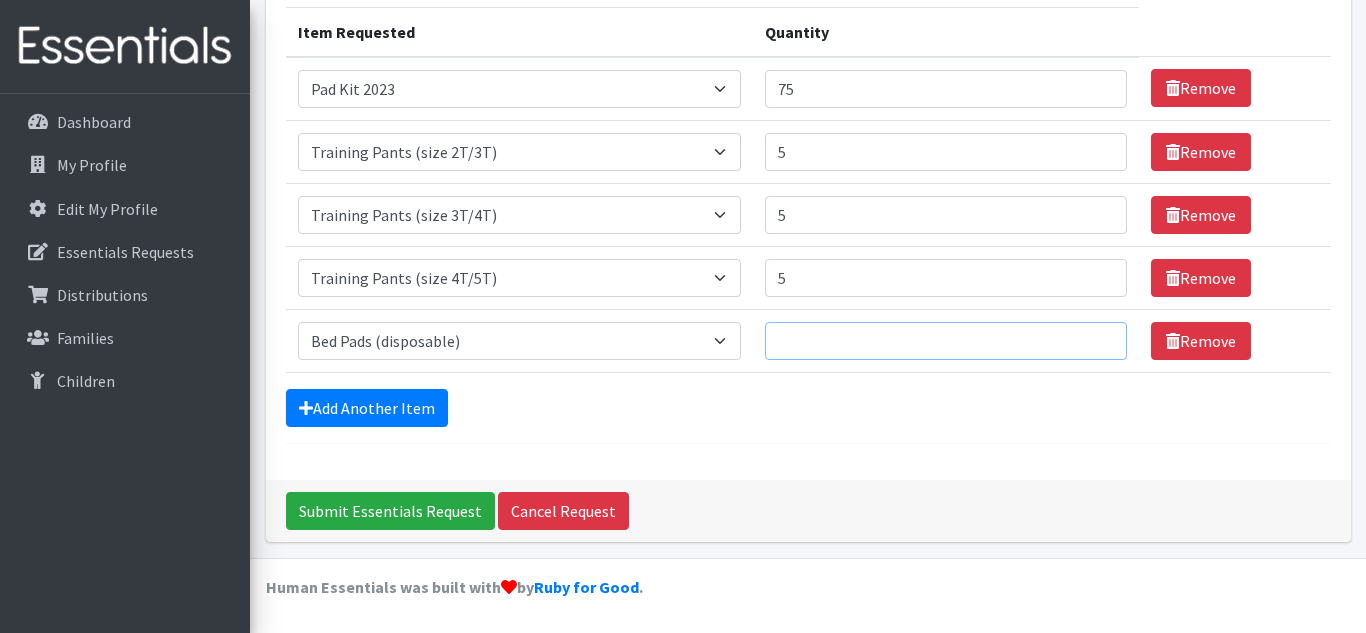 click on "Quantity" at bounding box center (946, 341) 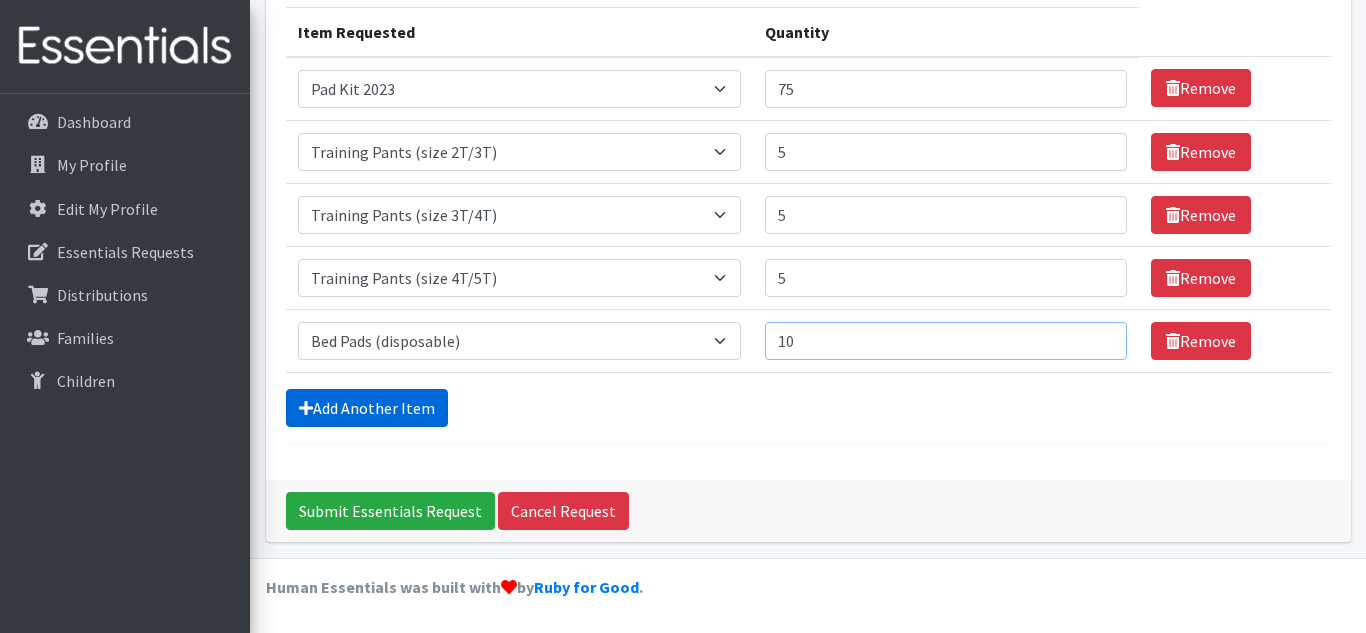 type on "10" 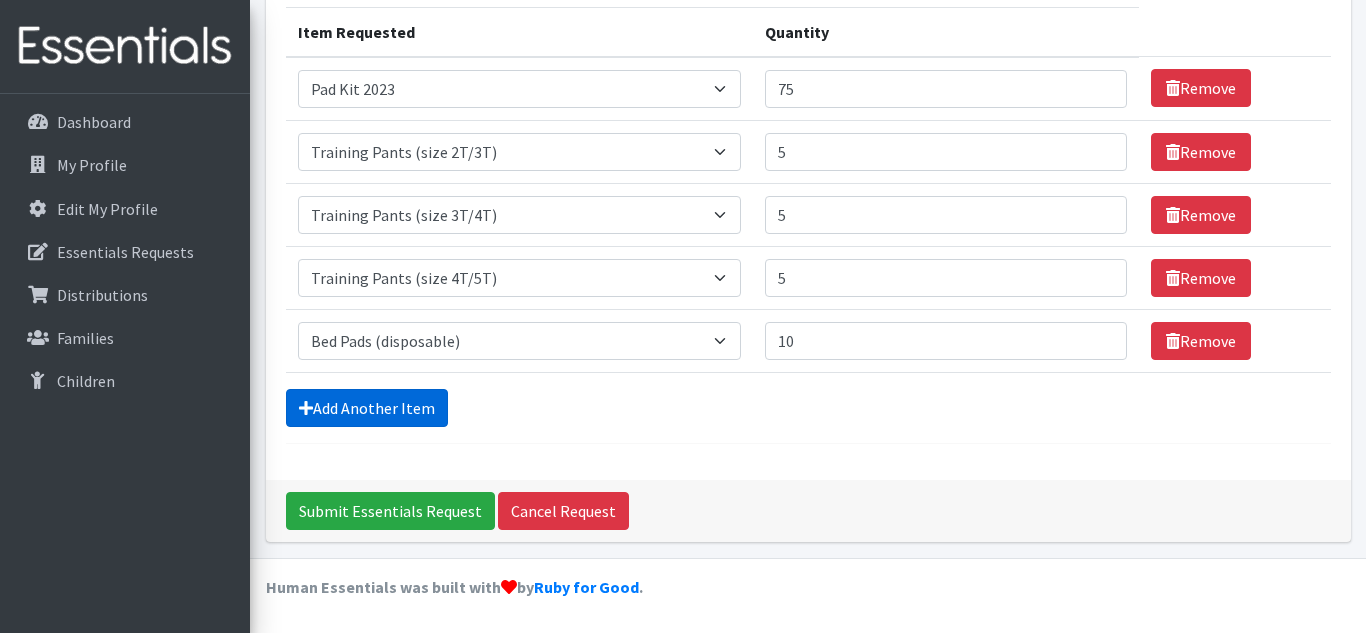 click on "Add Another Item" at bounding box center (367, 408) 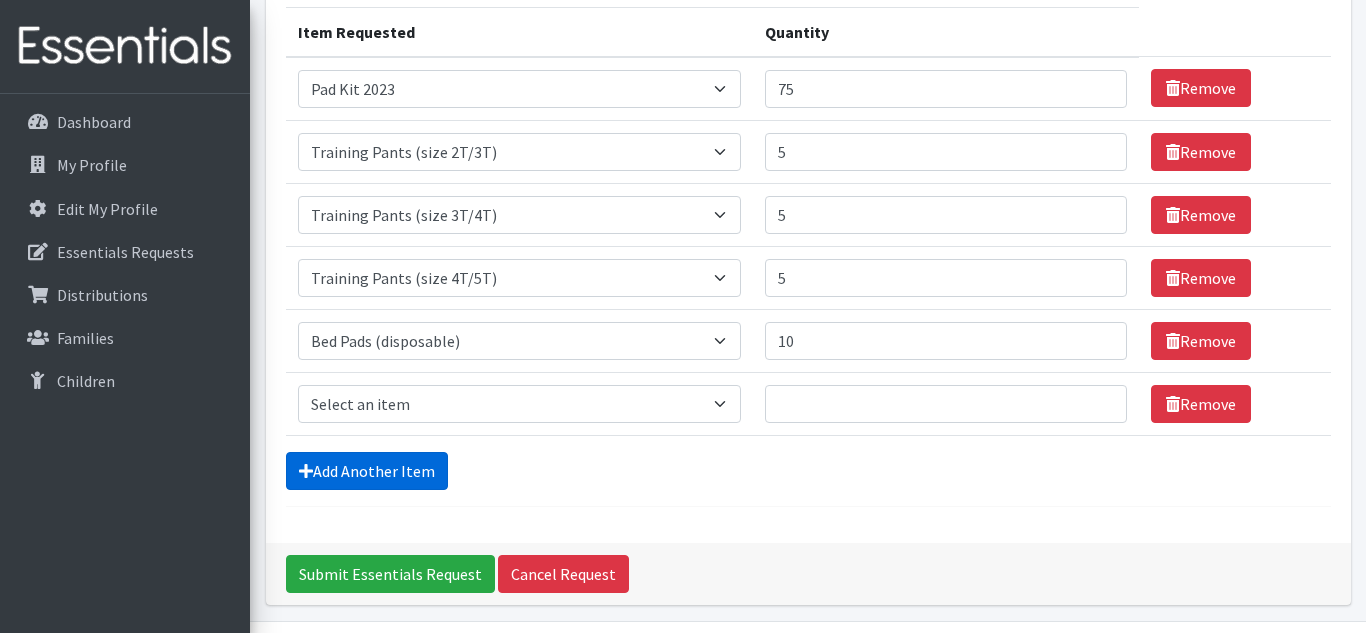 scroll, scrollTop: 316, scrollLeft: 0, axis: vertical 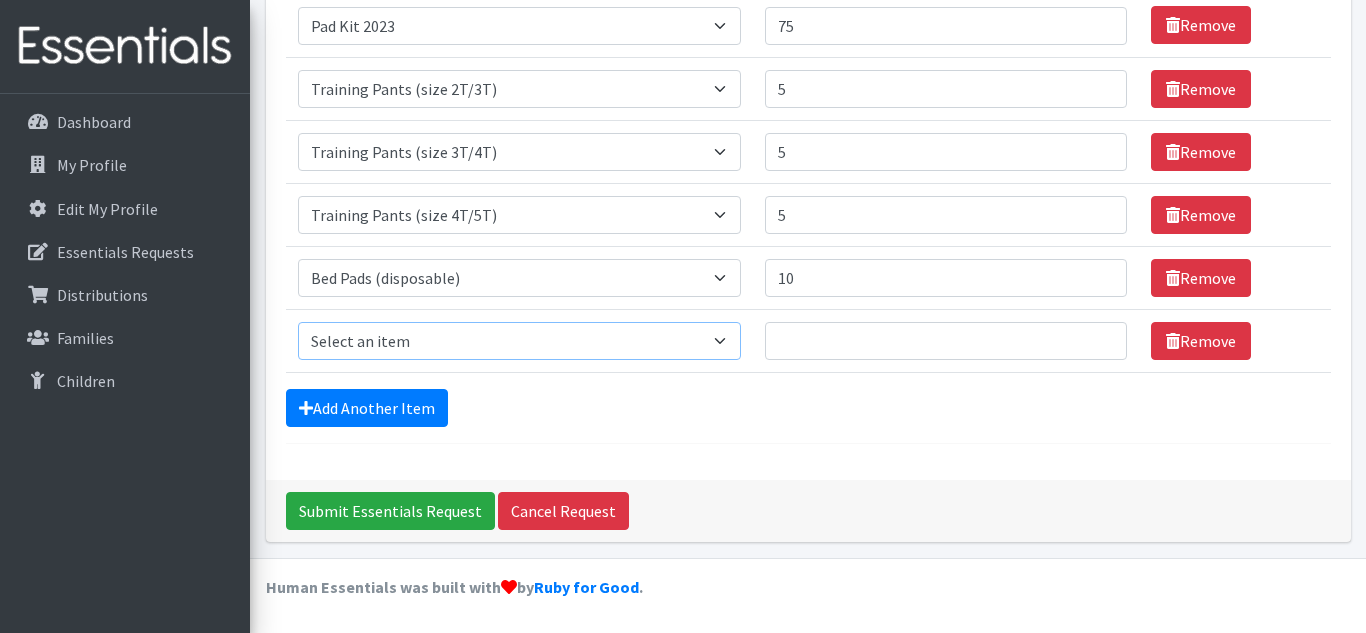 click on "Select an item
Adult Briefs (Medium)
Adult Briefs (XL)
Adult Briefs (XS)
Adult Briefs (XXL)
Adult Briefs (large)
Adult Briefs (small)
Adult Incontinence Underwear Liners
Bed Pads (disposable)
Diaper (size 1)
Diaper (size 2)
Diaper (size 3)
Diaper (size 4)
Diaper (size 5)
Diaper (size 6)
Diaper (size 7/kids XL)
Diaper (size newborn)
Diaper (size preemie)
Pad Kit 2023
Swim Diaper
Tampon Kit 2023
Training Pants (size 2T/3T)
Training Pants (size 3T/4T)
Training Pants (size 4T/5T)
Wipes Pack
Youth Diaper L/XL (60-125 lbs)
Youth Diaper S/M (43-68 lbs)" at bounding box center [519, 341] 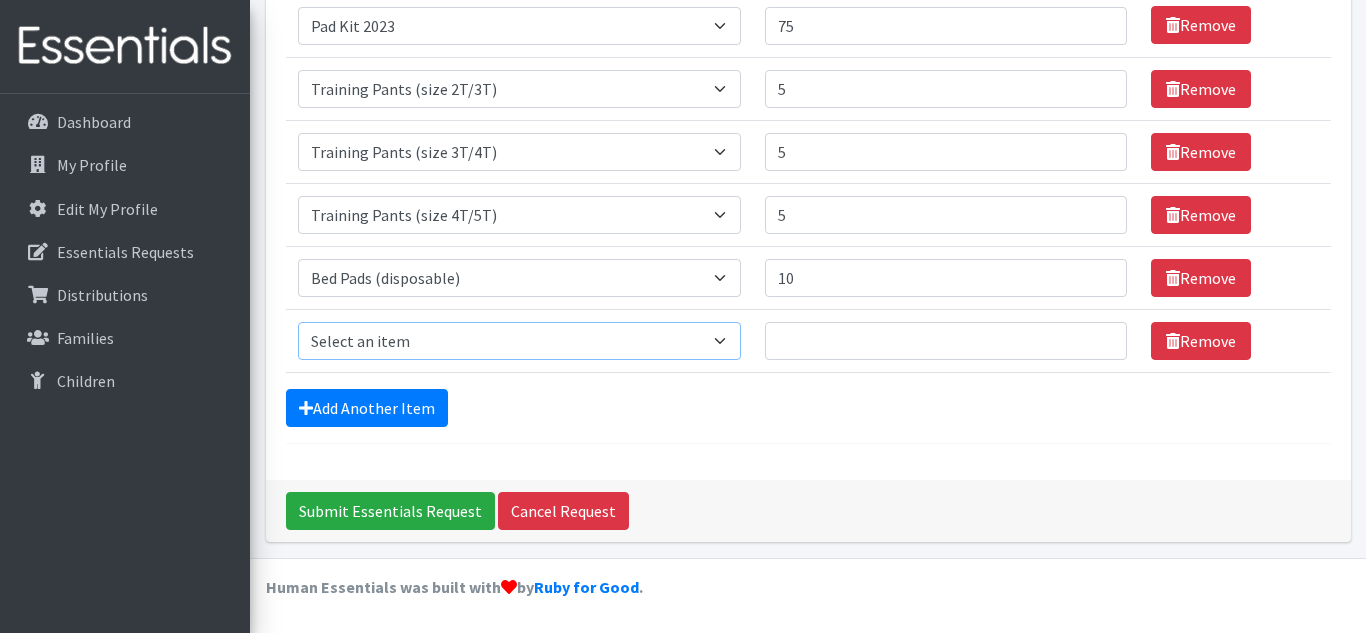select on "11414" 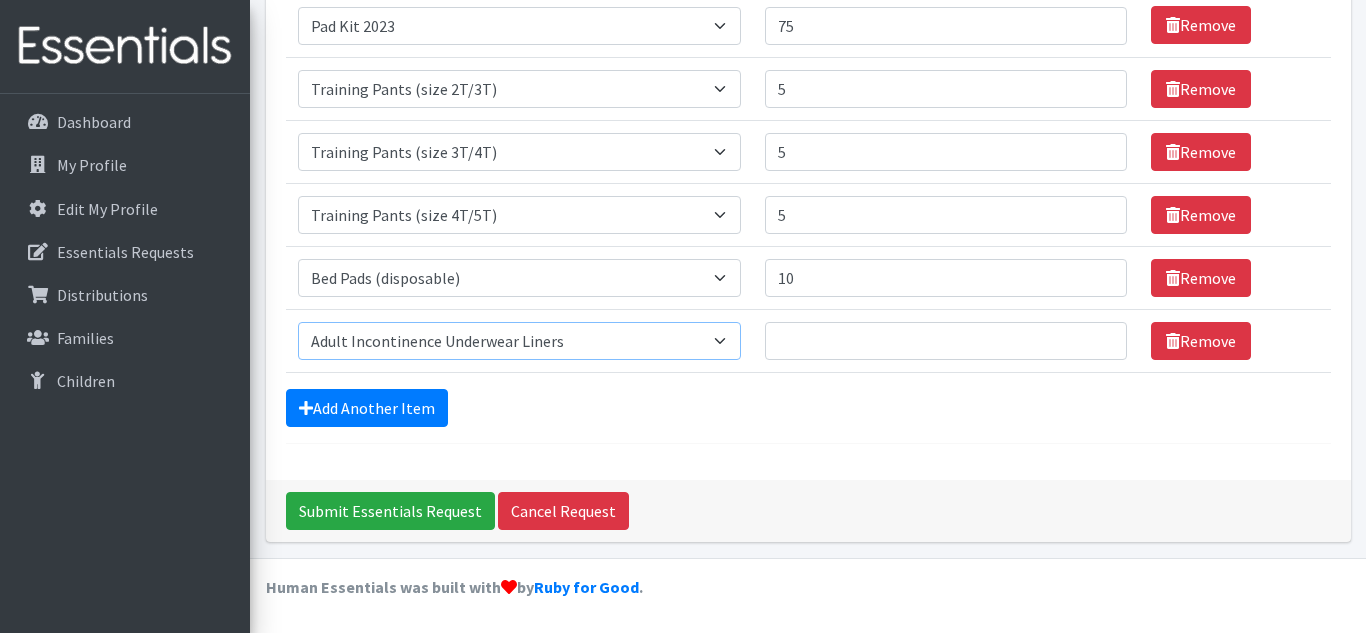 click on "Select an item
Adult Briefs (Medium)
Adult Briefs (XL)
Adult Briefs (XS)
Adult Briefs (XXL)
Adult Briefs (large)
Adult Briefs (small)
Adult Incontinence Underwear Liners
Bed Pads (disposable)
Diaper (size 1)
Diaper (size 2)
Diaper (size 3)
Diaper (size 4)
Diaper (size 5)
Diaper (size 6)
Diaper (size 7/kids XL)
Diaper (size newborn)
Diaper (size preemie)
Pad Kit 2023
Swim Diaper
Tampon Kit 2023
Training Pants (size 2T/3T)
Training Pants (size 3T/4T)
Training Pants (size 4T/5T)
Wipes Pack
Youth Diaper L/XL (60-125 lbs)
Youth Diaper S/M (43-68 lbs)" at bounding box center (519, 341) 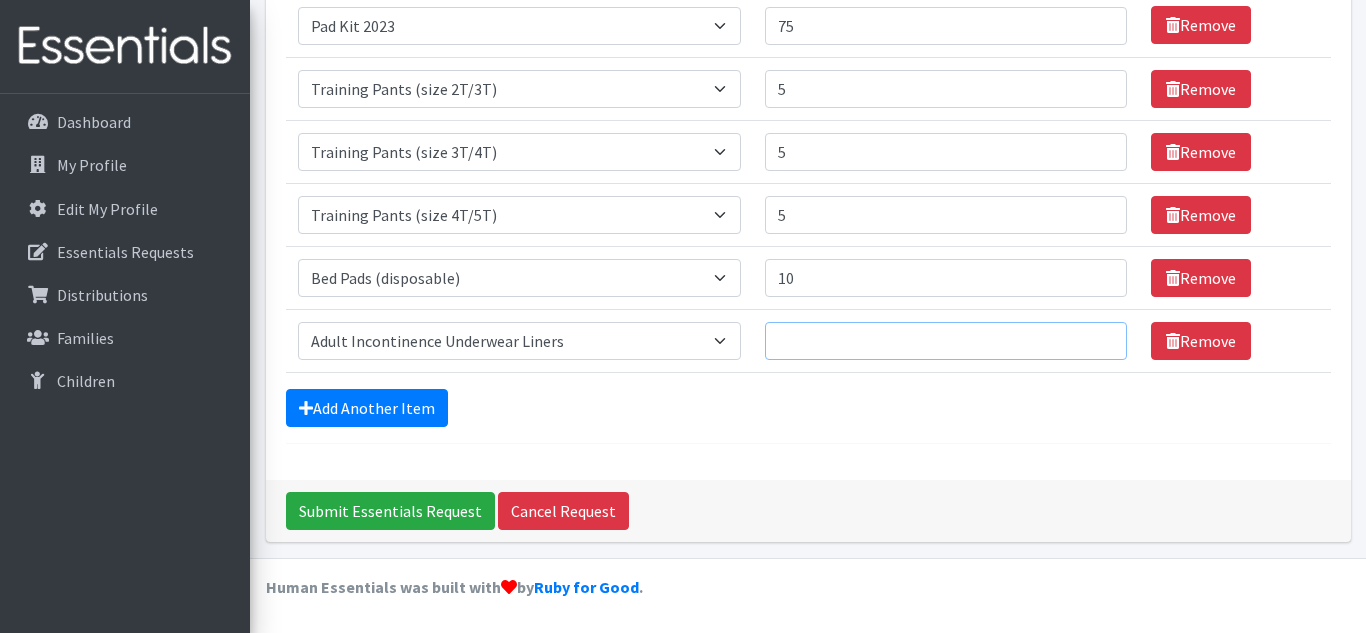 click on "Quantity" at bounding box center (946, 341) 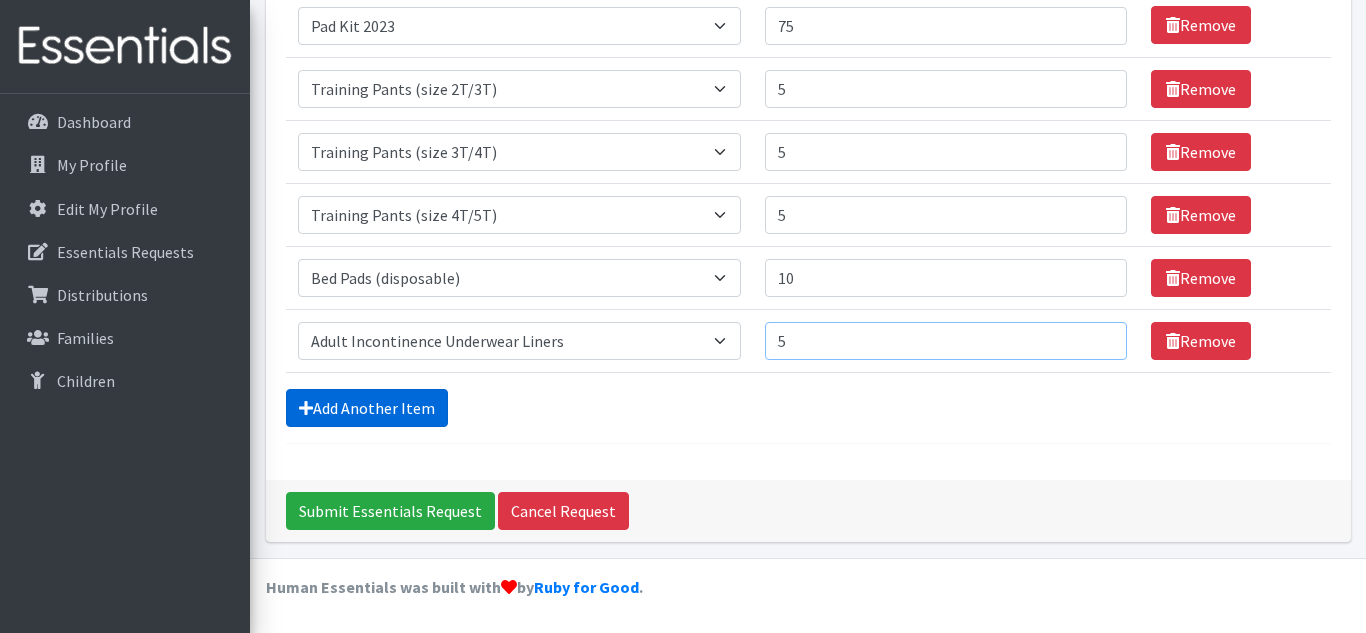 type on "5" 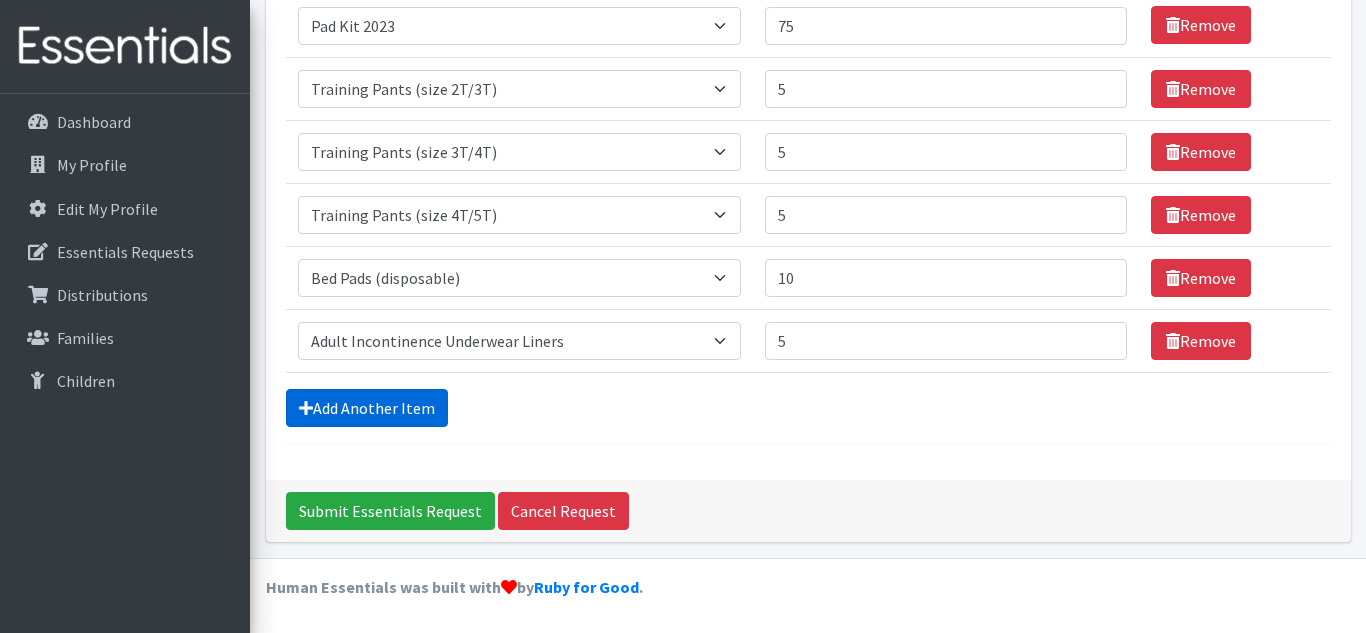 click on "Add Another Item" at bounding box center (367, 408) 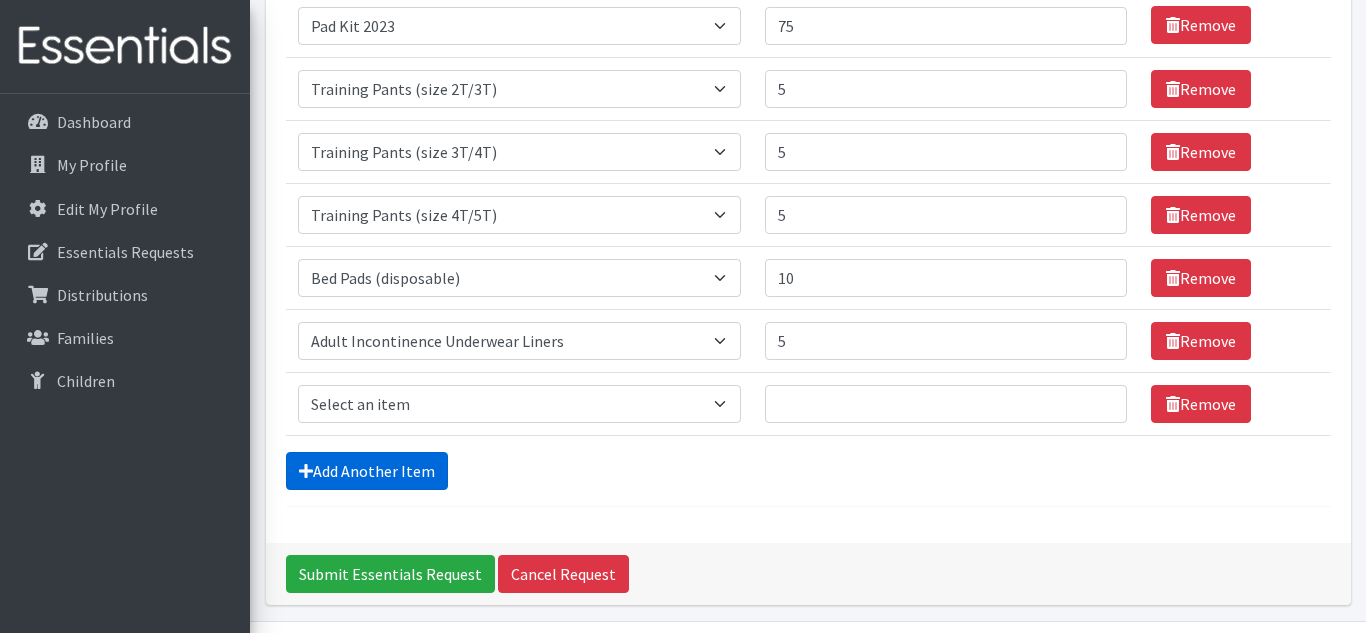 scroll, scrollTop: 379, scrollLeft: 0, axis: vertical 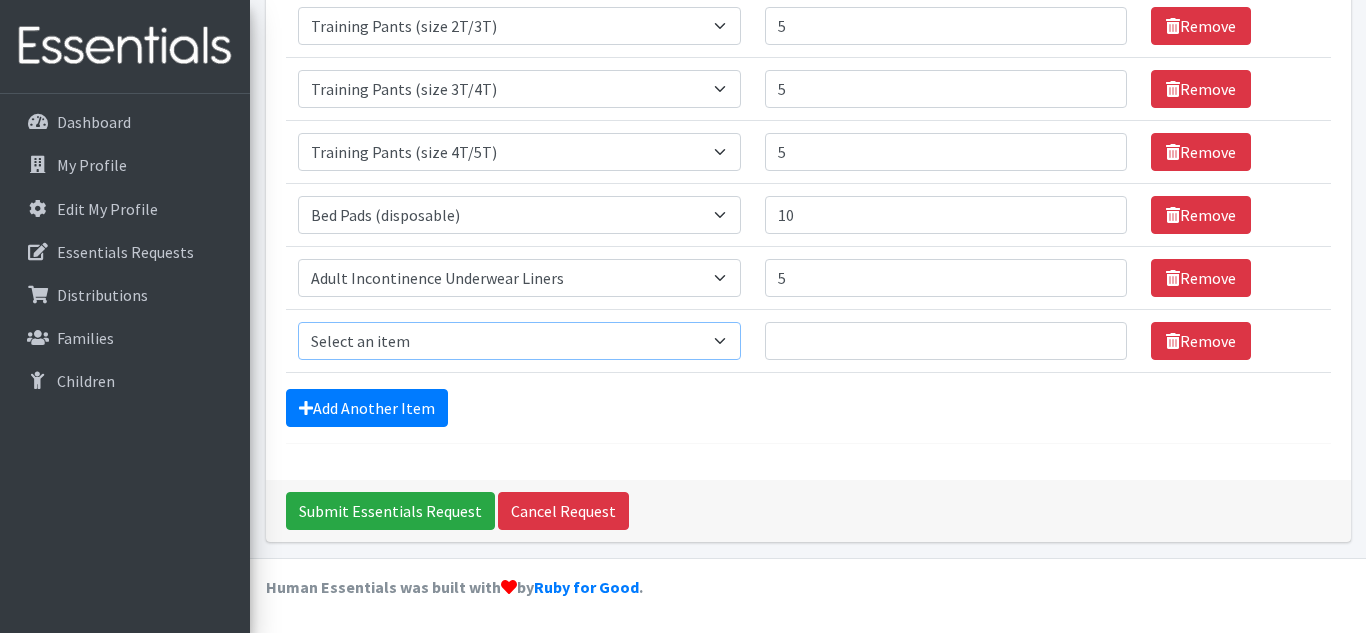 click on "Select an item
Adult Briefs (Medium)
Adult Briefs (XL)
Adult Briefs (XS)
Adult Briefs (XXL)
Adult Briefs (large)
Adult Briefs (small)
Adult Incontinence Underwear Liners
Bed Pads (disposable)
Diaper (size 1)
Diaper (size 2)
Diaper (size 3)
Diaper (size 4)
Diaper (size 5)
Diaper (size 6)
Diaper (size 7/kids XL)
Diaper (size newborn)
Diaper (size preemie)
Pad Kit 2023
Swim Diaper
Tampon Kit 2023
Training Pants (size 2T/3T)
Training Pants (size 3T/4T)
Training Pants (size 4T/5T)
Wipes Pack
Youth Diaper L/XL (60-125 lbs)
Youth Diaper S/M (43-68 lbs)" at bounding box center (519, 341) 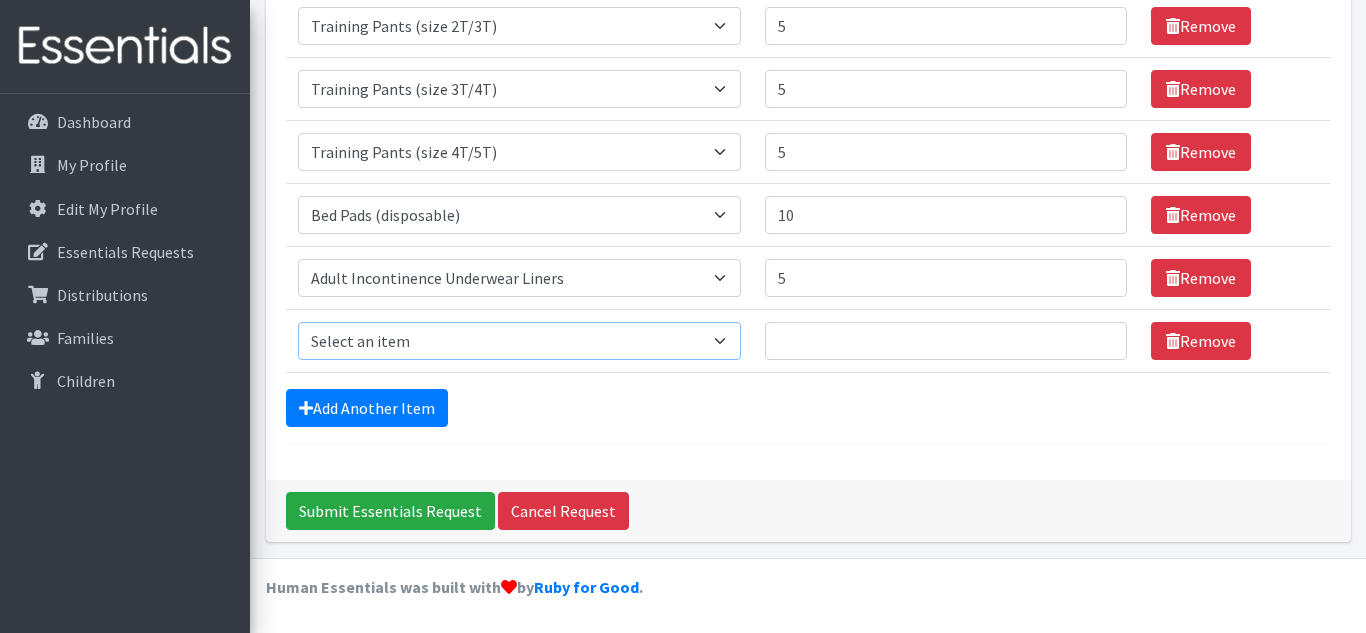 select on "11293" 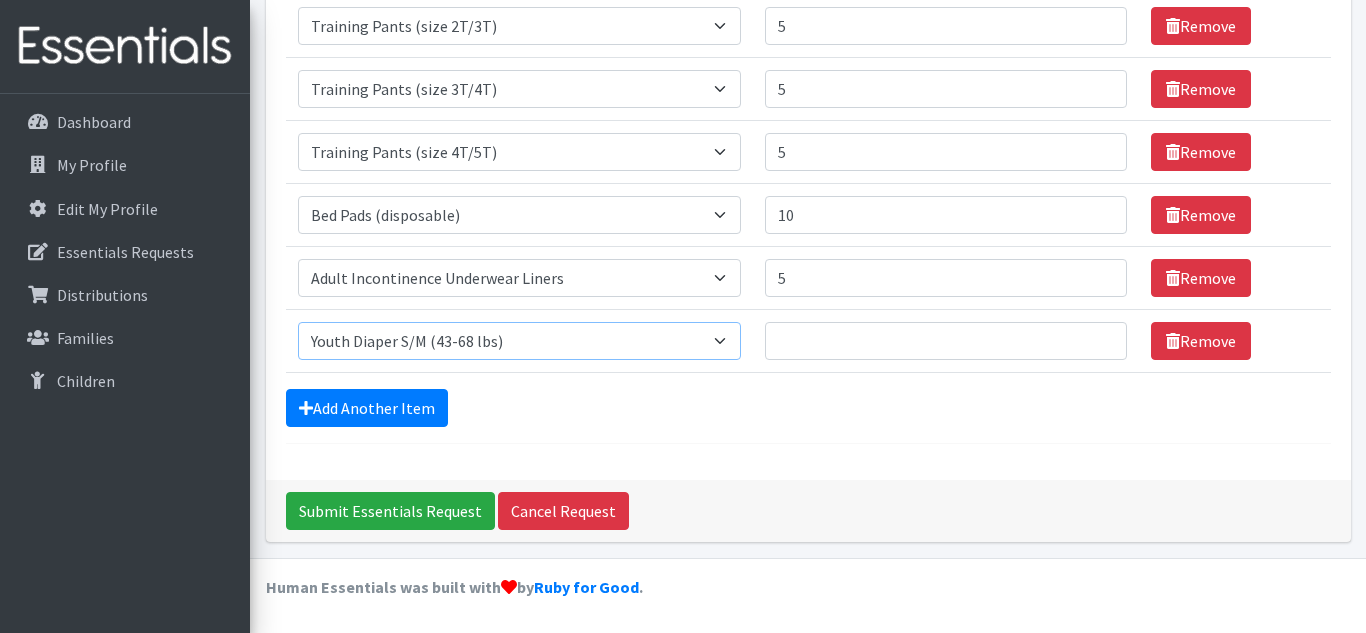 click on "Select an item
Adult Briefs (Medium)
Adult Briefs (XL)
Adult Briefs (XS)
Adult Briefs (XXL)
Adult Briefs (large)
Adult Briefs (small)
Adult Incontinence Underwear Liners
Bed Pads (disposable)
Diaper (size 1)
Diaper (size 2)
Diaper (size 3)
Diaper (size 4)
Diaper (size 5)
Diaper (size 6)
Diaper (size 7/kids XL)
Diaper (size newborn)
Diaper (size preemie)
Pad Kit 2023
Swim Diaper
Tampon Kit 2023
Training Pants (size 2T/3T)
Training Pants (size 3T/4T)
Training Pants (size 4T/5T)
Wipes Pack
Youth Diaper L/XL (60-125 lbs)
Youth Diaper S/M (43-68 lbs)" at bounding box center (519, 341) 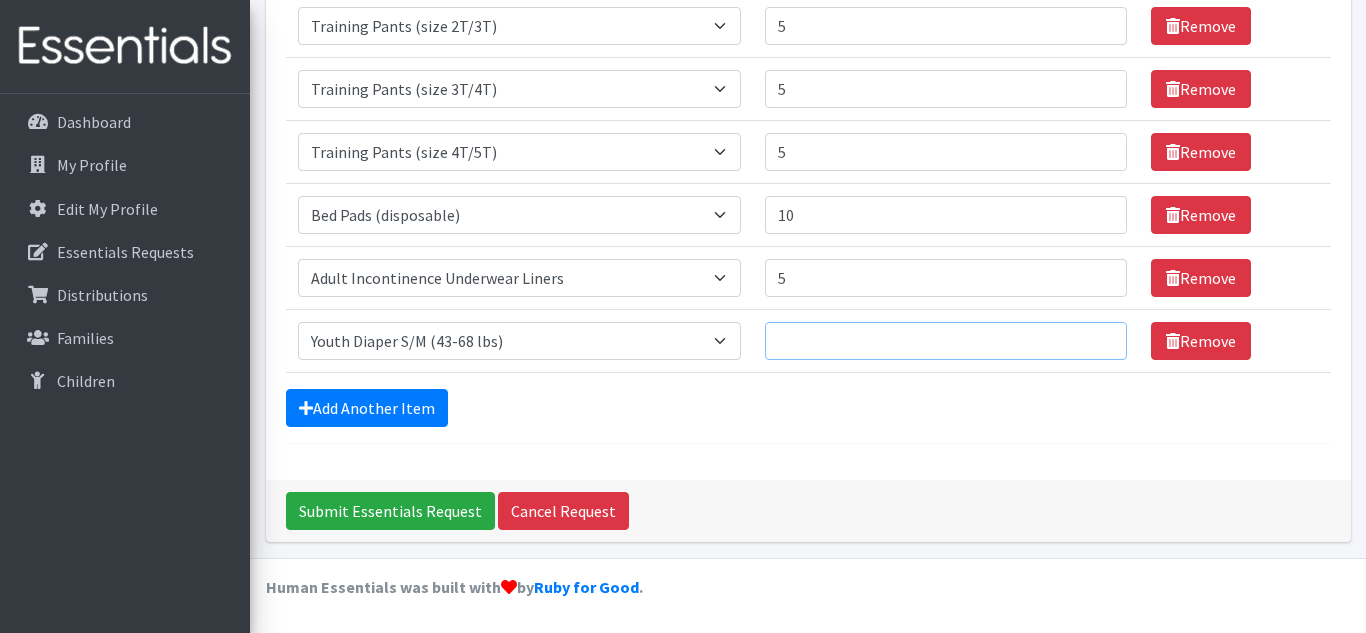 click on "Quantity" at bounding box center [946, 341] 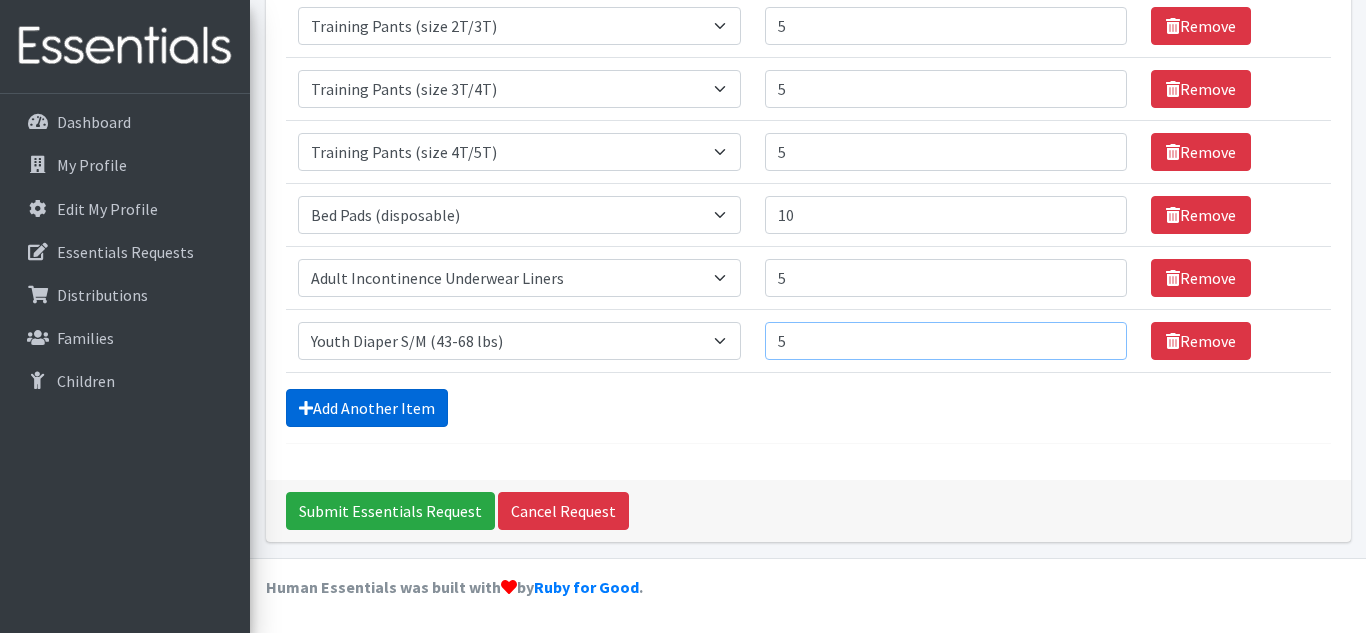 type on "5" 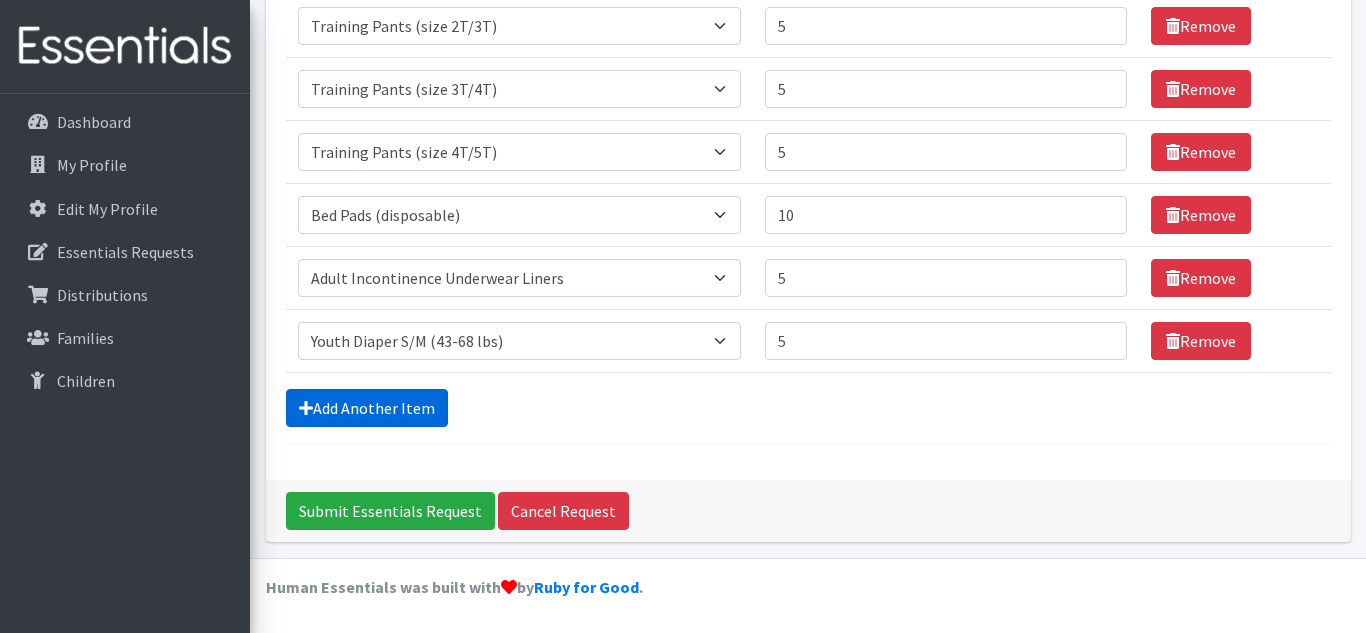 click on "Add Another Item" at bounding box center (367, 408) 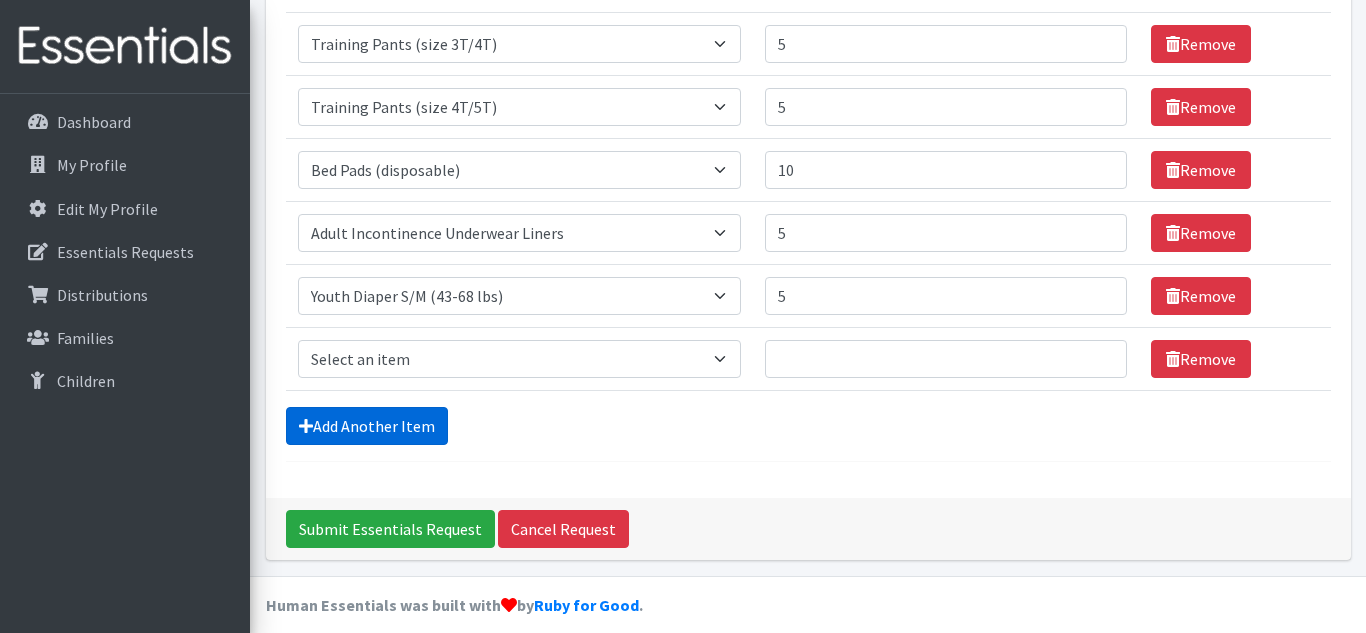 scroll, scrollTop: 442, scrollLeft: 0, axis: vertical 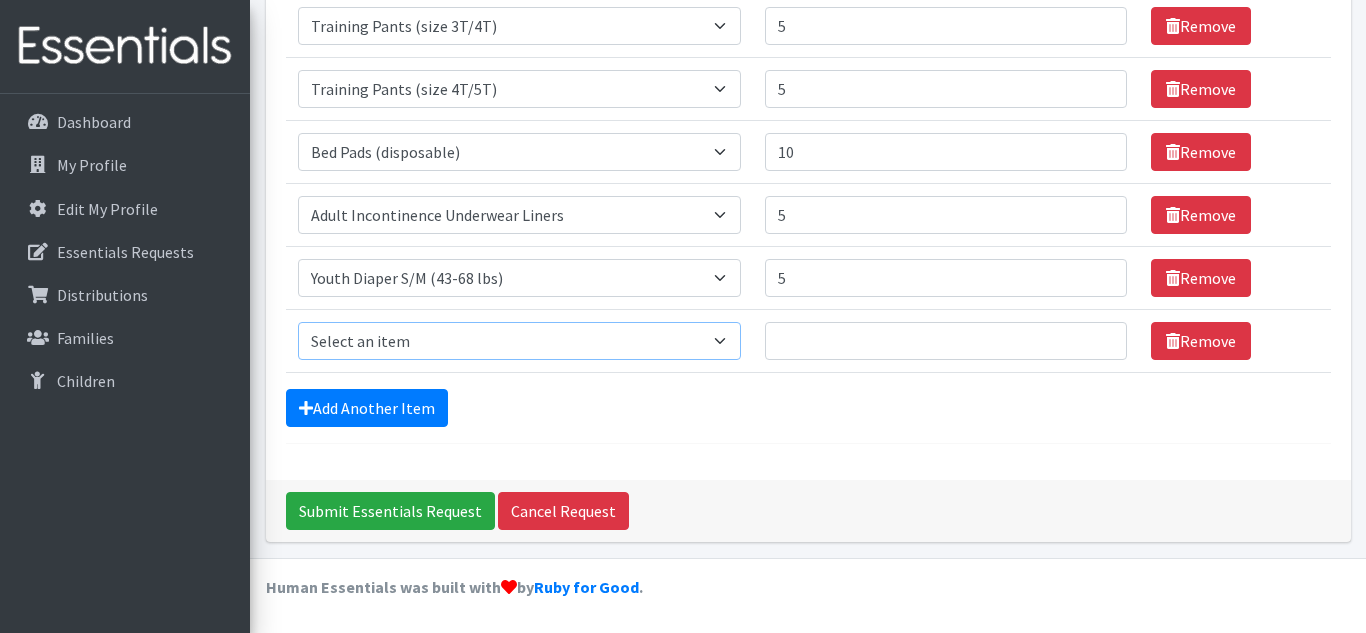 click on "Select an item
Adult Briefs (Medium)
Adult Briefs (XL)
Adult Briefs (XS)
Adult Briefs (XXL)
Adult Briefs (large)
Adult Briefs (small)
Adult Incontinence Underwear Liners
Bed Pads (disposable)
Diaper (size 1)
Diaper (size 2)
Diaper (size 3)
Diaper (size 4)
Diaper (size 5)
Diaper (size 6)
Diaper (size 7/kids XL)
Diaper (size newborn)
Diaper (size preemie)
Pad Kit 2023
Swim Diaper
Tampon Kit 2023
Training Pants (size 2T/3T)
Training Pants (size 3T/4T)
Training Pants (size 4T/5T)
Wipes Pack
Youth Diaper L/XL (60-125 lbs)
Youth Diaper S/M (43-68 lbs)" at bounding box center [519, 341] 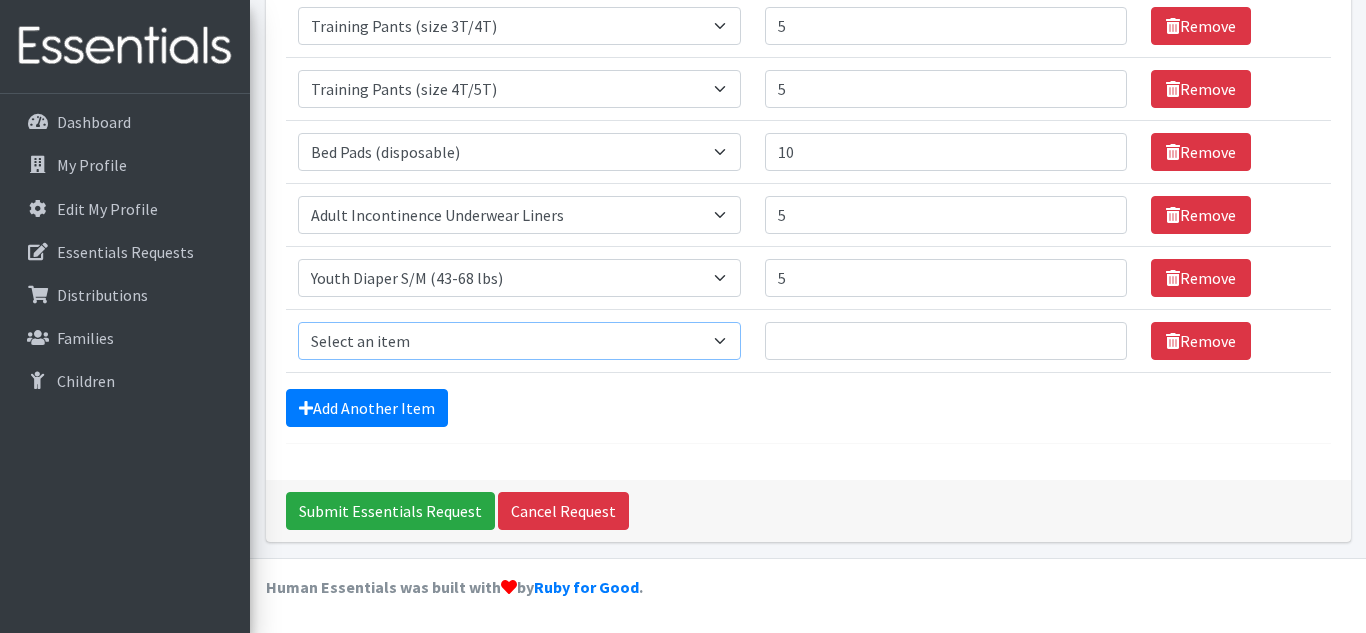select on "11294" 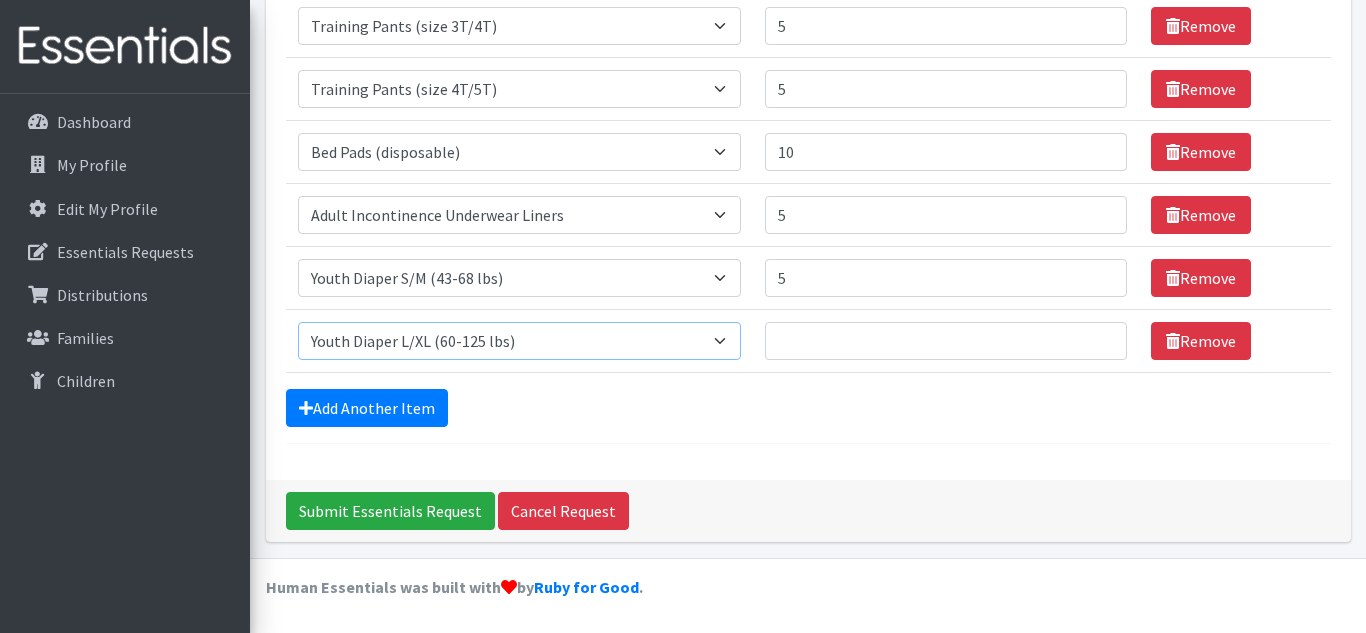 click on "Select an item
Adult Briefs (Medium)
Adult Briefs (XL)
Adult Briefs (XS)
Adult Briefs (XXL)
Adult Briefs (large)
Adult Briefs (small)
Adult Incontinence Underwear Liners
Bed Pads (disposable)
Diaper (size 1)
Diaper (size 2)
Diaper (size 3)
Diaper (size 4)
Diaper (size 5)
Diaper (size 6)
Diaper (size 7/kids XL)
Diaper (size newborn)
Diaper (size preemie)
Pad Kit 2023
Swim Diaper
Tampon Kit 2023
Training Pants (size 2T/3T)
Training Pants (size 3T/4T)
Training Pants (size 4T/5T)
Wipes Pack
Youth Diaper L/XL (60-125 lbs)
Youth Diaper S/M (43-68 lbs)" at bounding box center [519, 341] 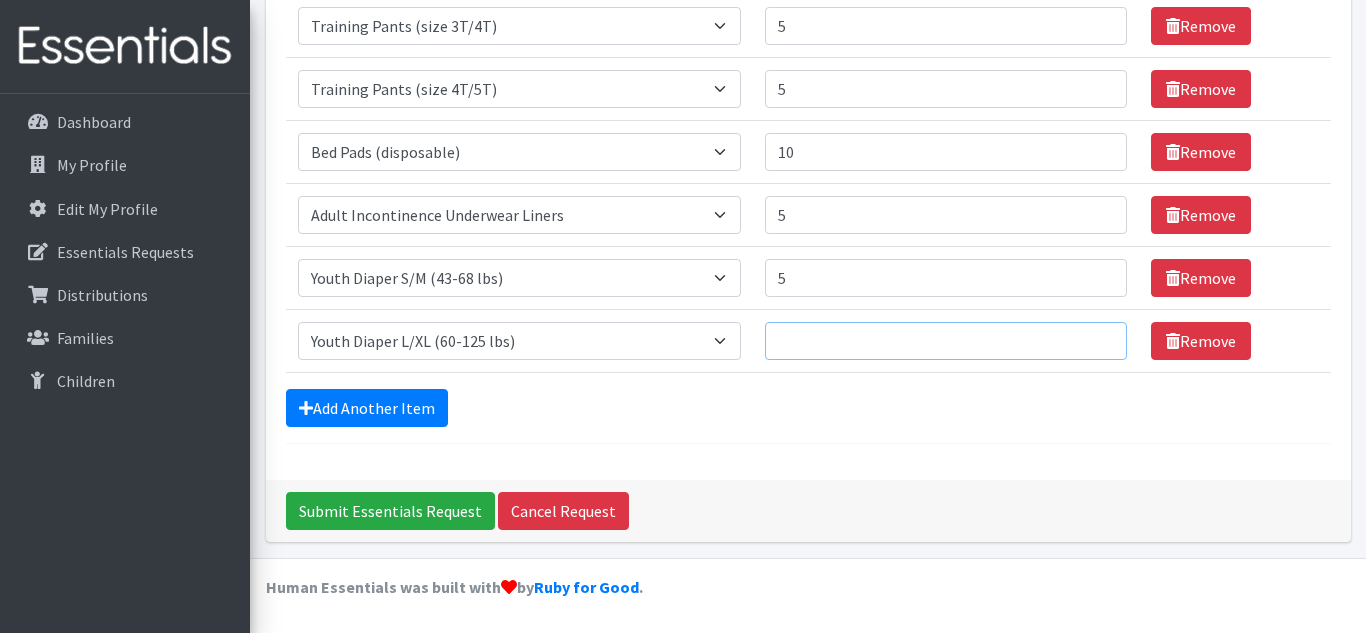 click on "Quantity" at bounding box center [946, 341] 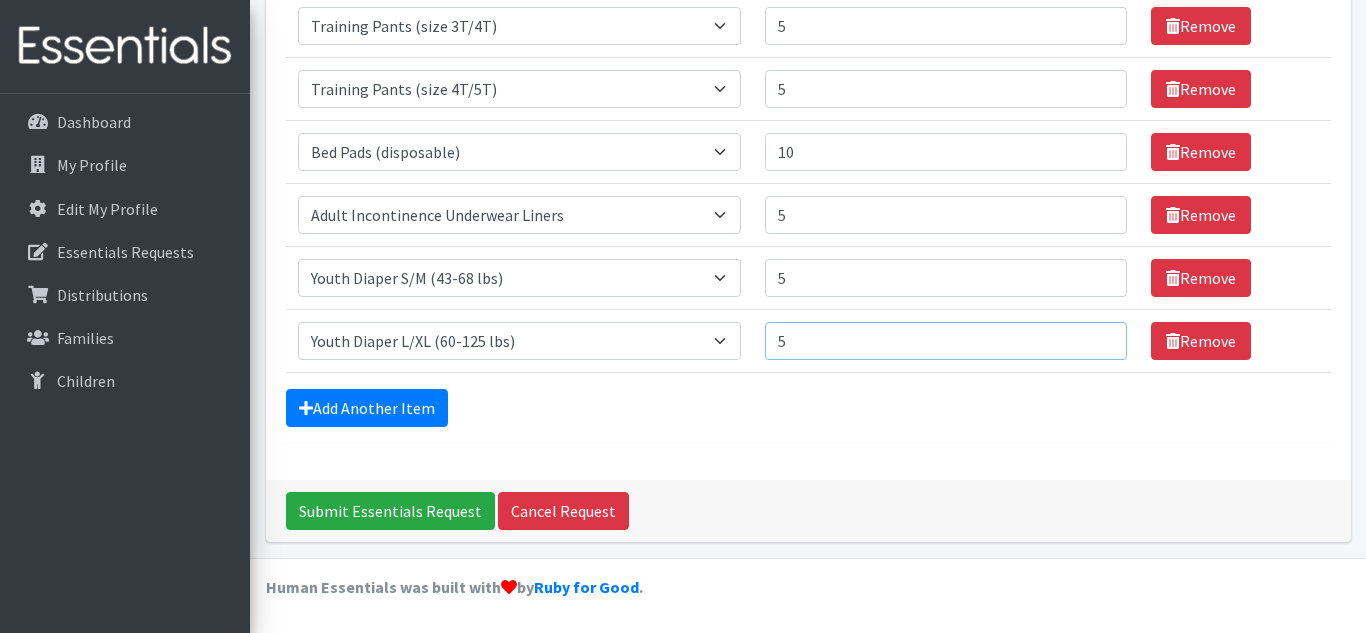 type on "5" 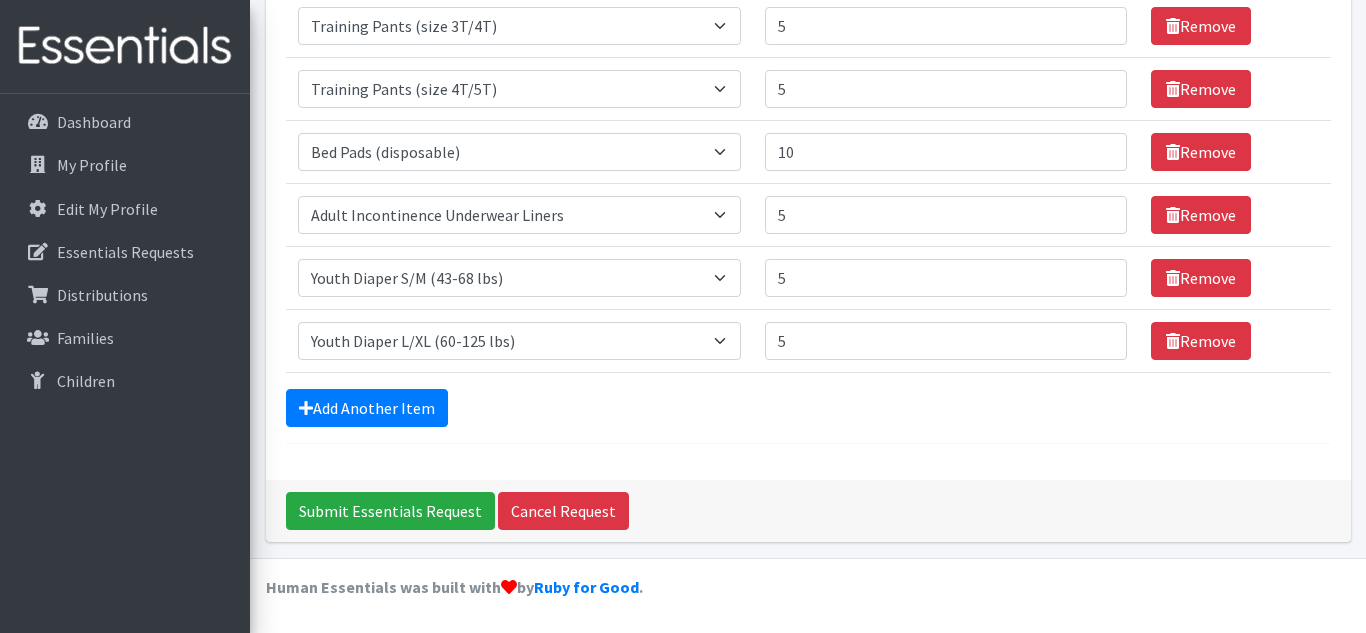 click on "Comments:
Item Requested
Quantity
Item Requested
Select an item
Adult Briefs (Medium)
Adult Briefs (XL)
Adult Briefs (XS)
Adult Briefs (XXL)
Adult Briefs (large)
Adult Briefs (small)
Adult Incontinence Underwear Liners
Bed Pads (disposable)
Diaper (size 1)
Diaper (size 2)
Diaper (size 3)
Diaper (size 4)
Diaper (size 5)
Diaper (size 6)
Diaper (size 7/kids XL)
Diaper (size newborn)
Diaper (size preemie)
Pad Kit 2023
Swim Diaper
Tampon Kit 2023
Training Pants (size 2T/3T)
Training Pants (size 3T/4T)
Training Pants (size 4T/5T)
Wipes Pack
Youth Diaper L/XL (60-125 lbs)
Youth Diaper S/M (43-68 lbs)
Quantity
75
Remove
Item Requested" at bounding box center (808, 76) 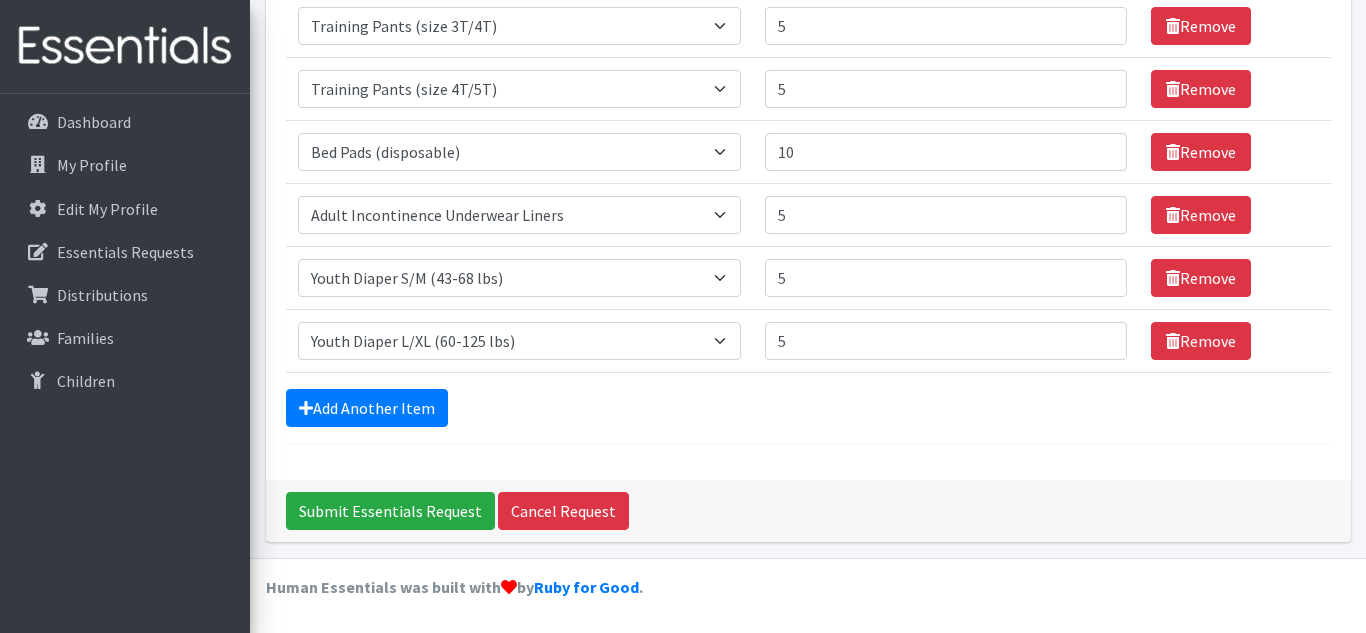 scroll, scrollTop: 0, scrollLeft: 0, axis: both 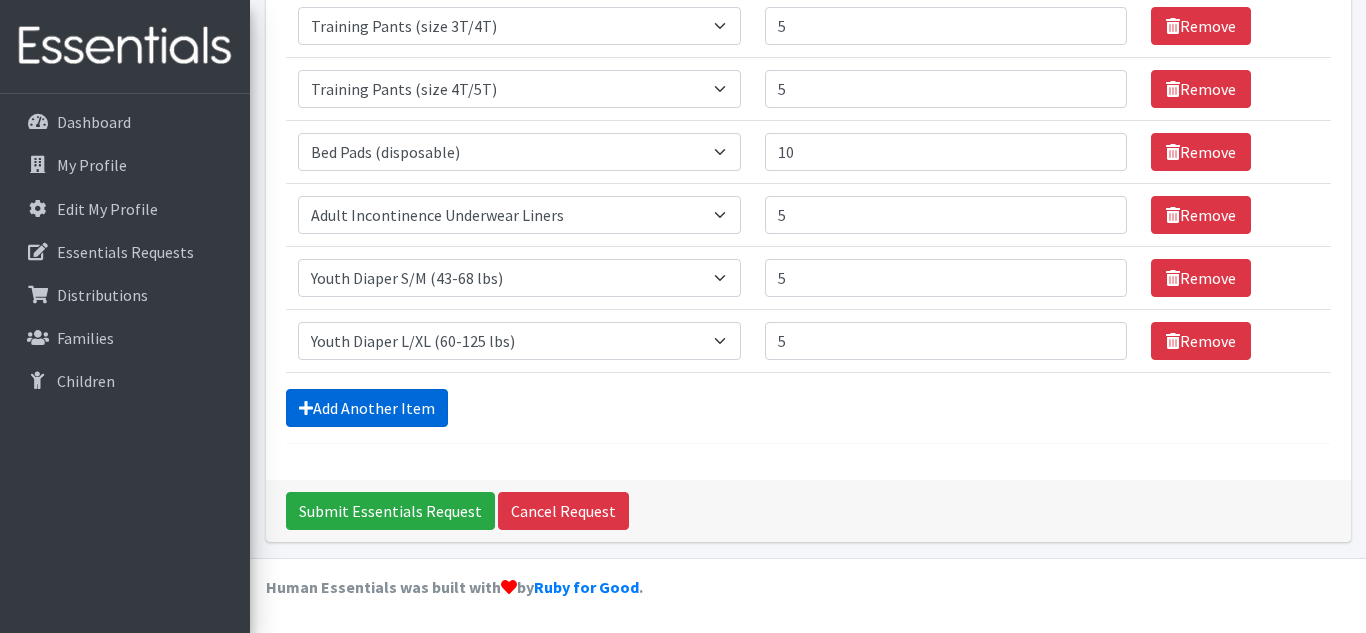 click on "Add Another Item" at bounding box center [367, 408] 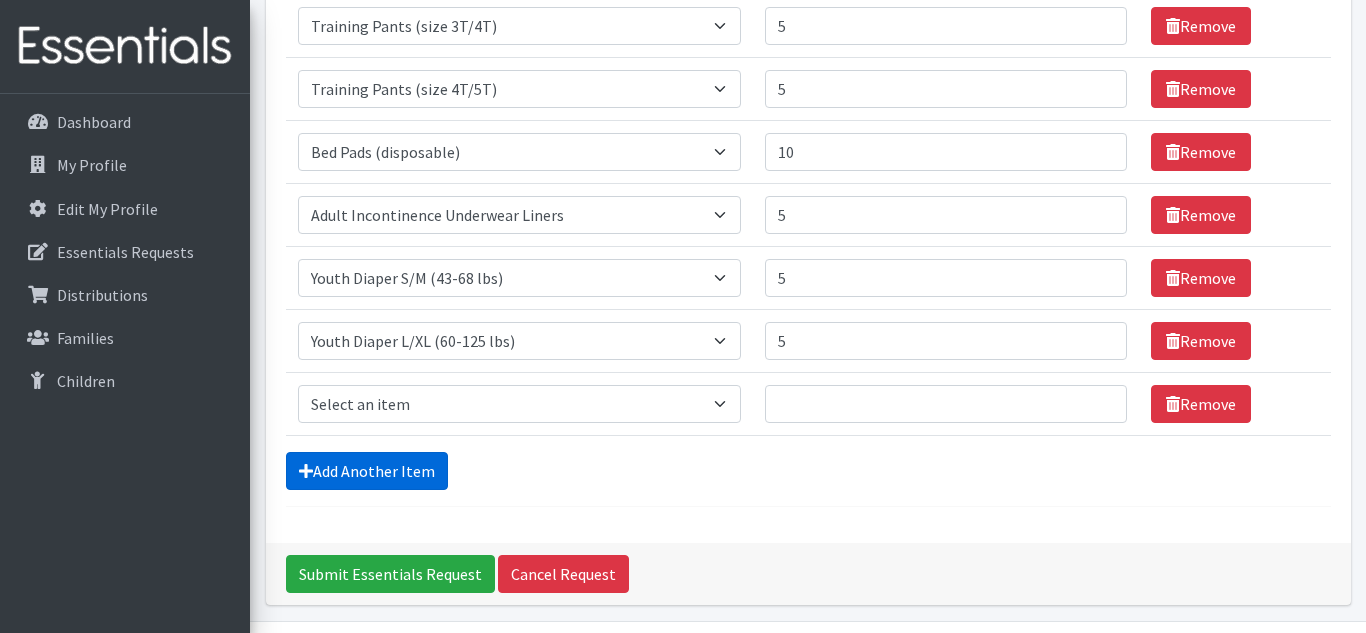 scroll, scrollTop: 505, scrollLeft: 0, axis: vertical 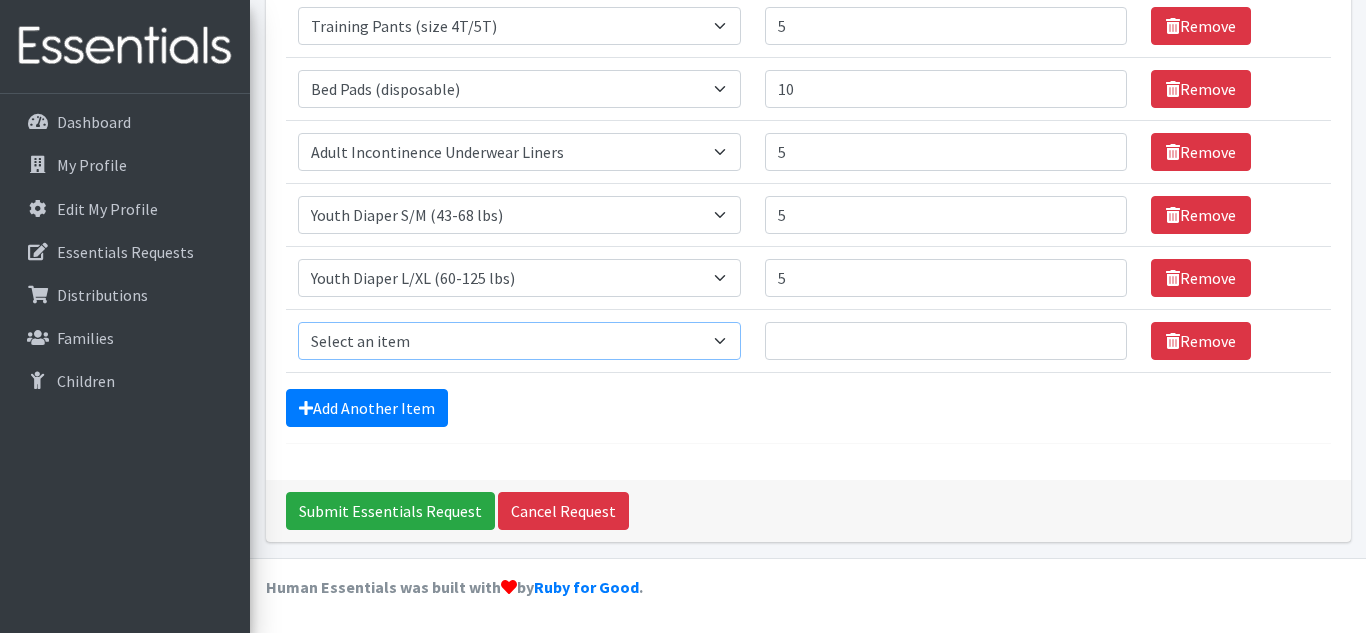 click on "Select an item
Adult Briefs (Medium)
Adult Briefs (XL)
Adult Briefs (XS)
Adult Briefs (XXL)
Adult Briefs (large)
Adult Briefs (small)
Adult Incontinence Underwear Liners
Bed Pads (disposable)
Diaper (size 1)
Diaper (size 2)
Diaper (size 3)
Diaper (size 4)
Diaper (size 5)
Diaper (size 6)
Diaper (size 7/kids XL)
Diaper (size newborn)
Diaper (size preemie)
Pad Kit 2023
Swim Diaper
Tampon Kit 2023
Training Pants (size 2T/3T)
Training Pants (size 3T/4T)
Training Pants (size 4T/5T)
Wipes Pack
Youth Diaper L/XL (60-125 lbs)
Youth Diaper S/M (43-68 lbs)" at bounding box center (519, 341) 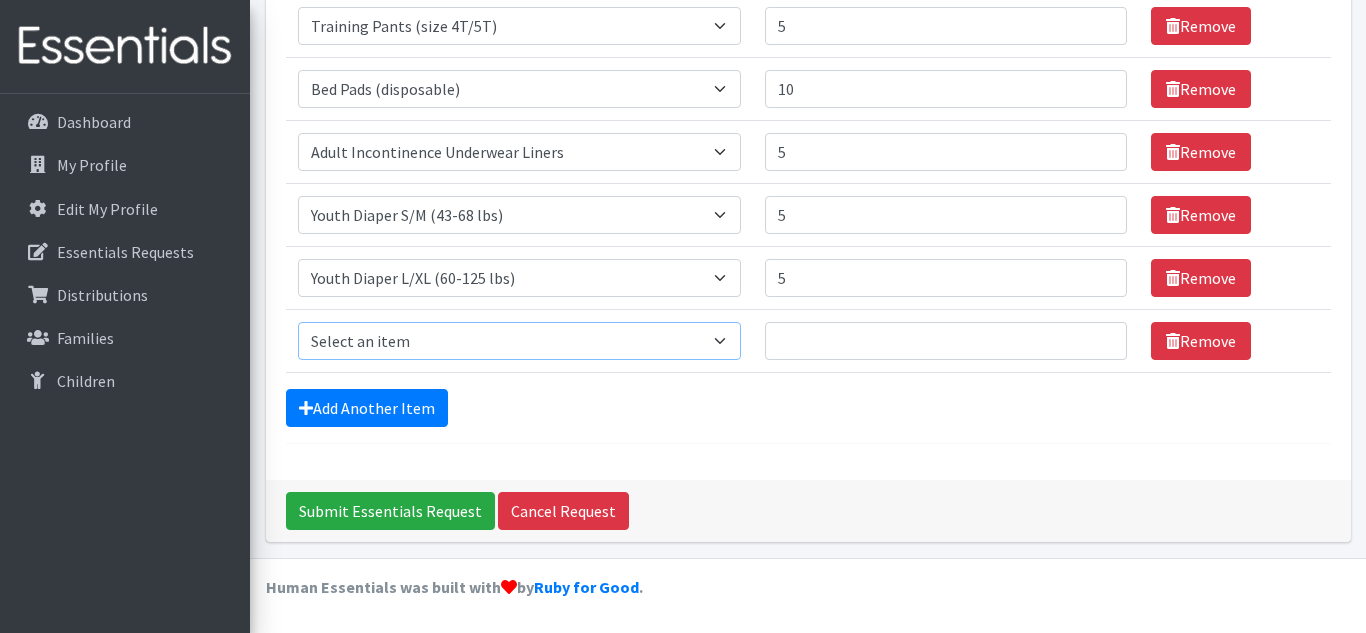 select on "4665" 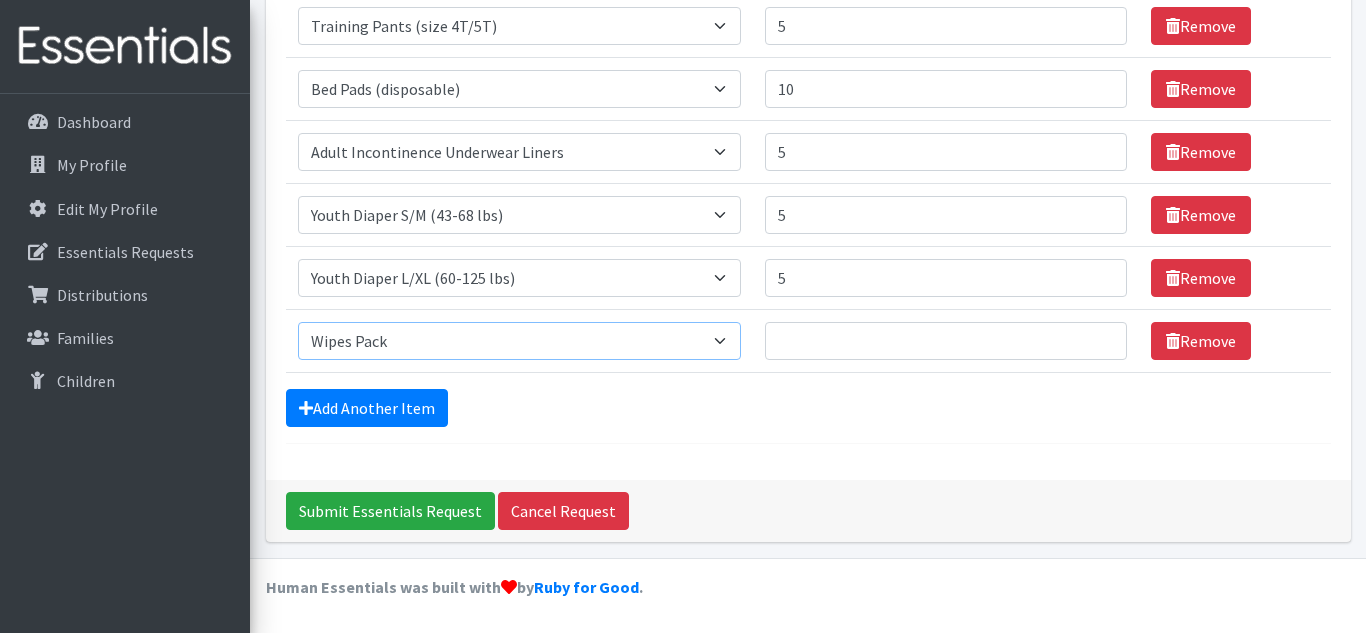 click on "Select an item
Adult Briefs (Medium)
Adult Briefs (XL)
Adult Briefs (XS)
Adult Briefs (XXL)
Adult Briefs (large)
Adult Briefs (small)
Adult Incontinence Underwear Liners
Bed Pads (disposable)
Diaper (size 1)
Diaper (size 2)
Diaper (size 3)
Diaper (size 4)
Diaper (size 5)
Diaper (size 6)
Diaper (size 7/kids XL)
Diaper (size newborn)
Diaper (size preemie)
Pad Kit 2023
Swim Diaper
Tampon Kit 2023
Training Pants (size 2T/3T)
Training Pants (size 3T/4T)
Training Pants (size 4T/5T)
Wipes Pack
Youth Diaper L/XL (60-125 lbs)
Youth Diaper S/M (43-68 lbs)" at bounding box center [519, 341] 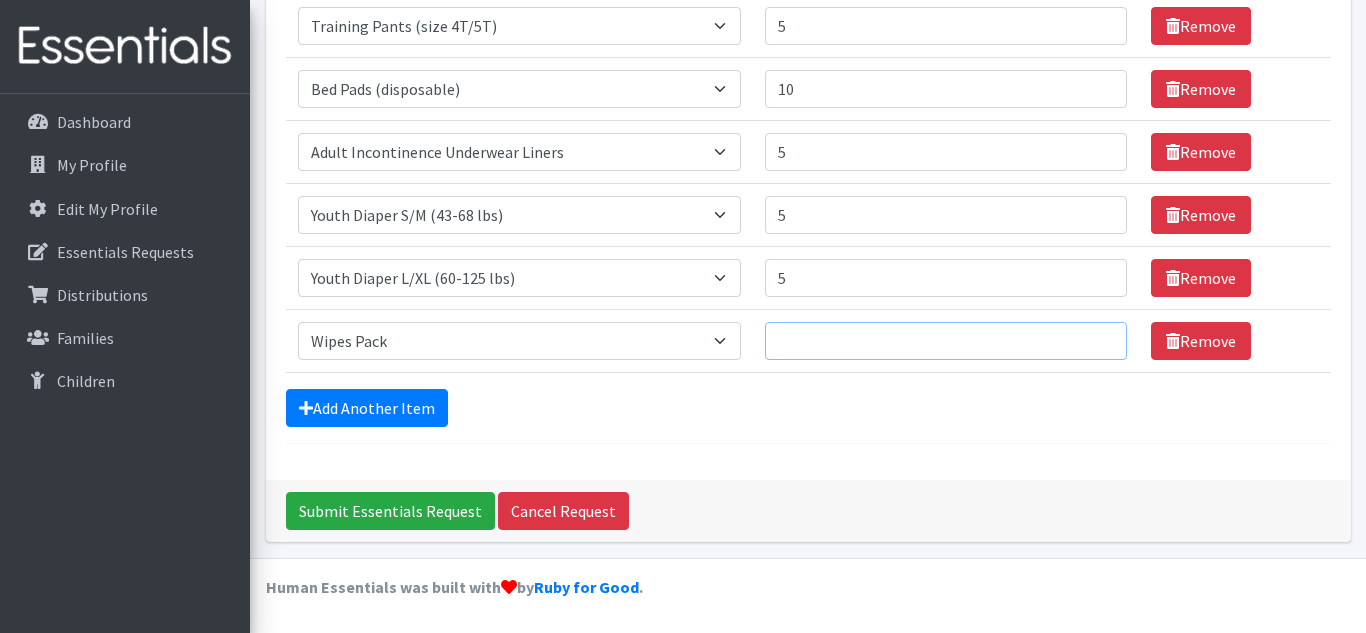 click on "Quantity" at bounding box center [946, 341] 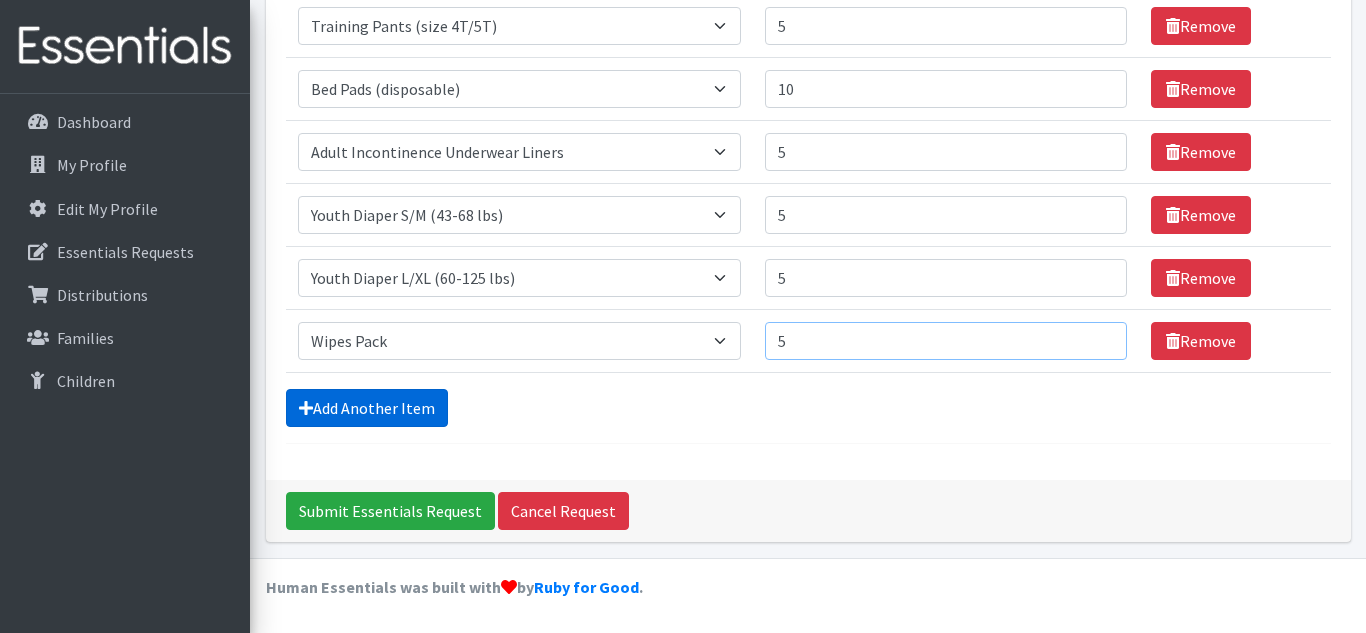 type on "5" 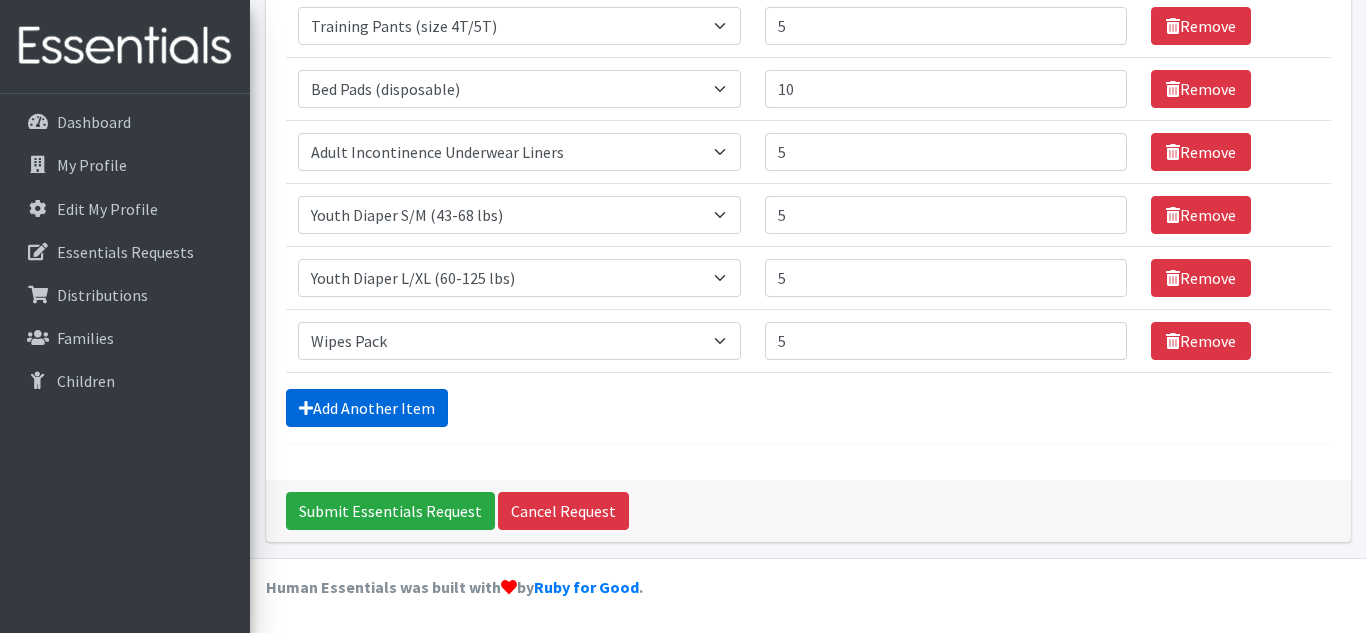 click on "Add Another Item" at bounding box center [367, 408] 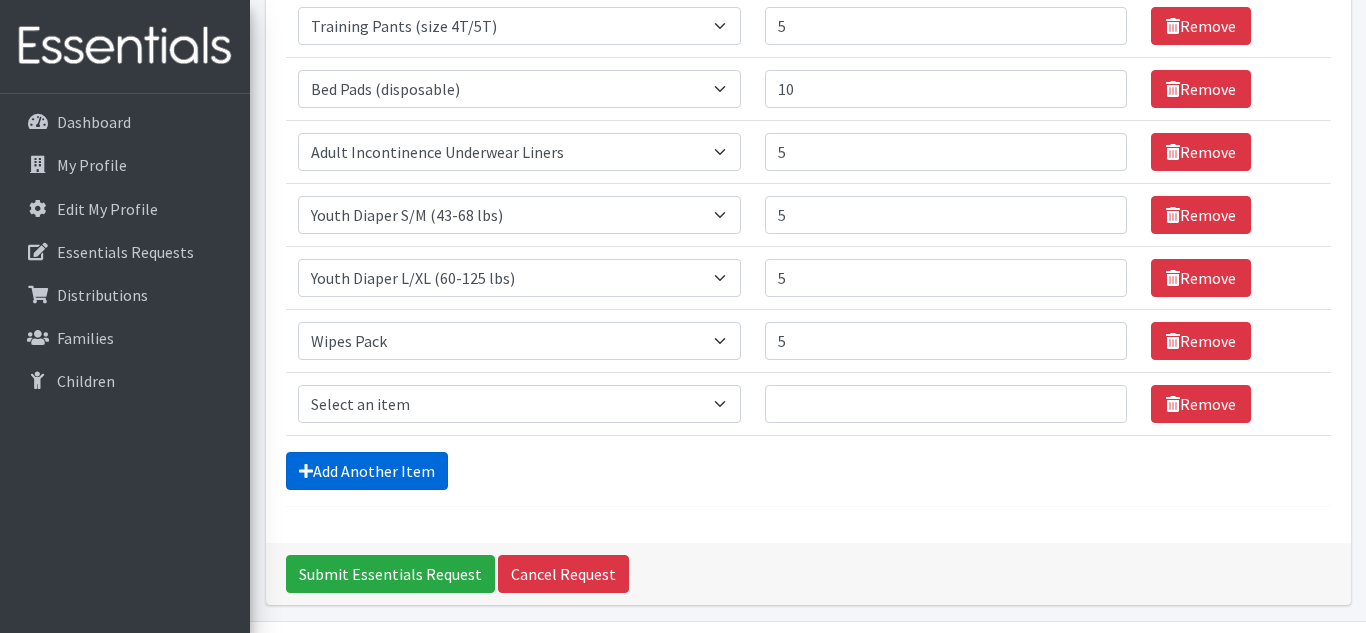 scroll, scrollTop: 568, scrollLeft: 0, axis: vertical 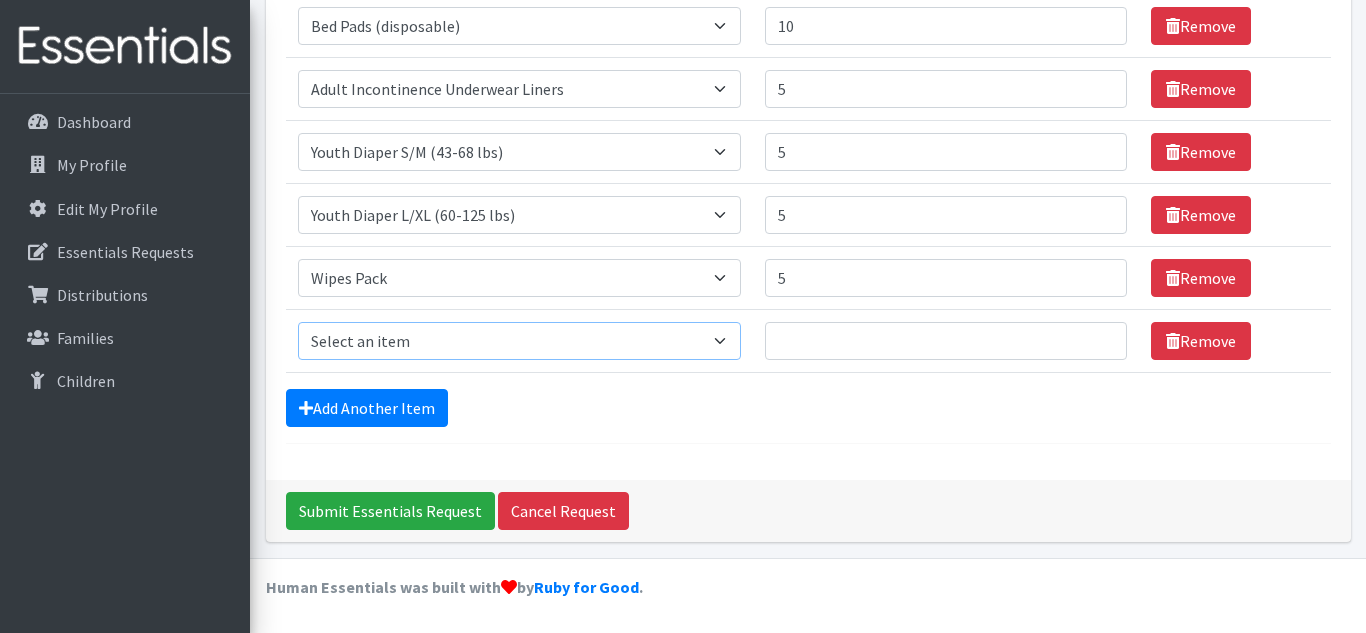 click on "Select an item
Adult Briefs (Medium)
Adult Briefs (XL)
Adult Briefs (XS)
Adult Briefs (XXL)
Adult Briefs (large)
Adult Briefs (small)
Adult Incontinence Underwear Liners
Bed Pads (disposable)
Diaper (size 1)
Diaper (size 2)
Diaper (size 3)
Diaper (size 4)
Diaper (size 5)
Diaper (size 6)
Diaper (size 7/kids XL)
Diaper (size newborn)
Diaper (size preemie)
Pad Kit 2023
Swim Diaper
Tampon Kit 2023
Training Pants (size 2T/3T)
Training Pants (size 3T/4T)
Training Pants (size 4T/5T)
Wipes Pack
Youth Diaper L/XL (60-125 lbs)
Youth Diaper S/M (43-68 lbs)" at bounding box center [519, 341] 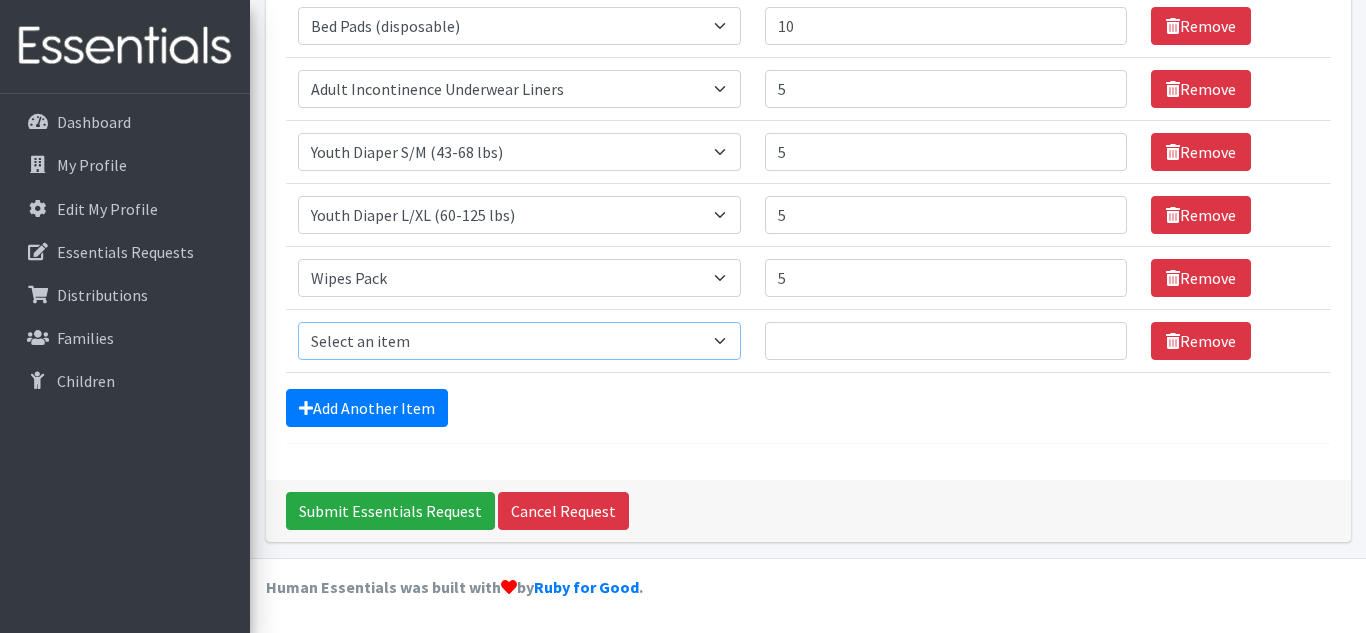select on "5868" 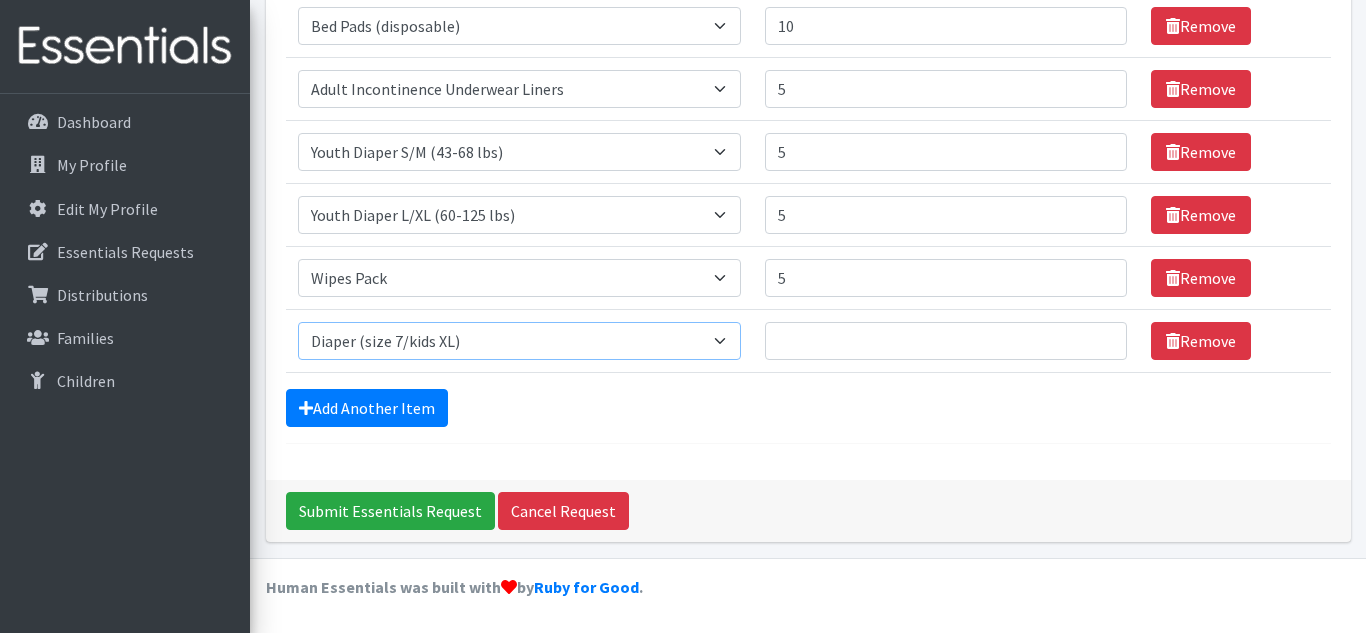 click on "Select an item
Adult Briefs (Medium)
Adult Briefs (XL)
Adult Briefs (XS)
Adult Briefs (XXL)
Adult Briefs (large)
Adult Briefs (small)
Adult Incontinence Underwear Liners
Bed Pads (disposable)
Diaper (size 1)
Diaper (size 2)
Diaper (size 3)
Diaper (size 4)
Diaper (size 5)
Diaper (size 6)
Diaper (size 7/kids XL)
Diaper (size newborn)
Diaper (size preemie)
Pad Kit 2023
Swim Diaper
Tampon Kit 2023
Training Pants (size 2T/3T)
Training Pants (size 3T/4T)
Training Pants (size 4T/5T)
Wipes Pack
Youth Diaper L/XL (60-125 lbs)
Youth Diaper S/M (43-68 lbs)" at bounding box center [519, 341] 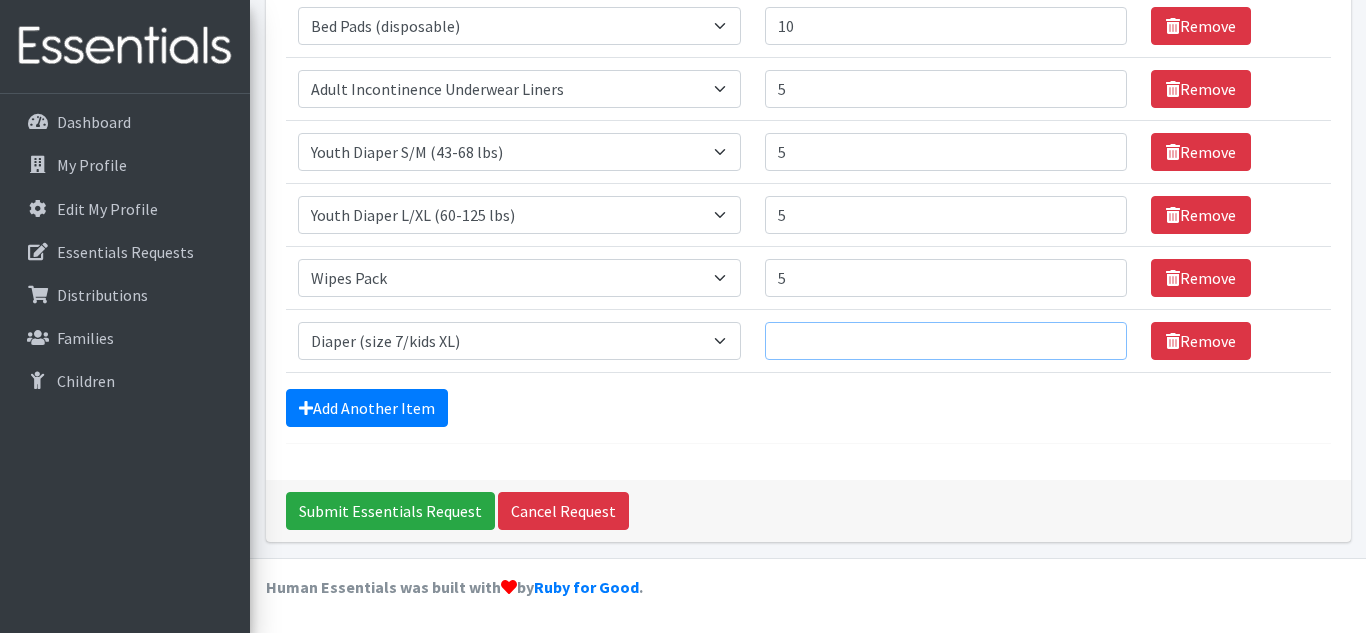click on "Quantity" at bounding box center (946, 341) 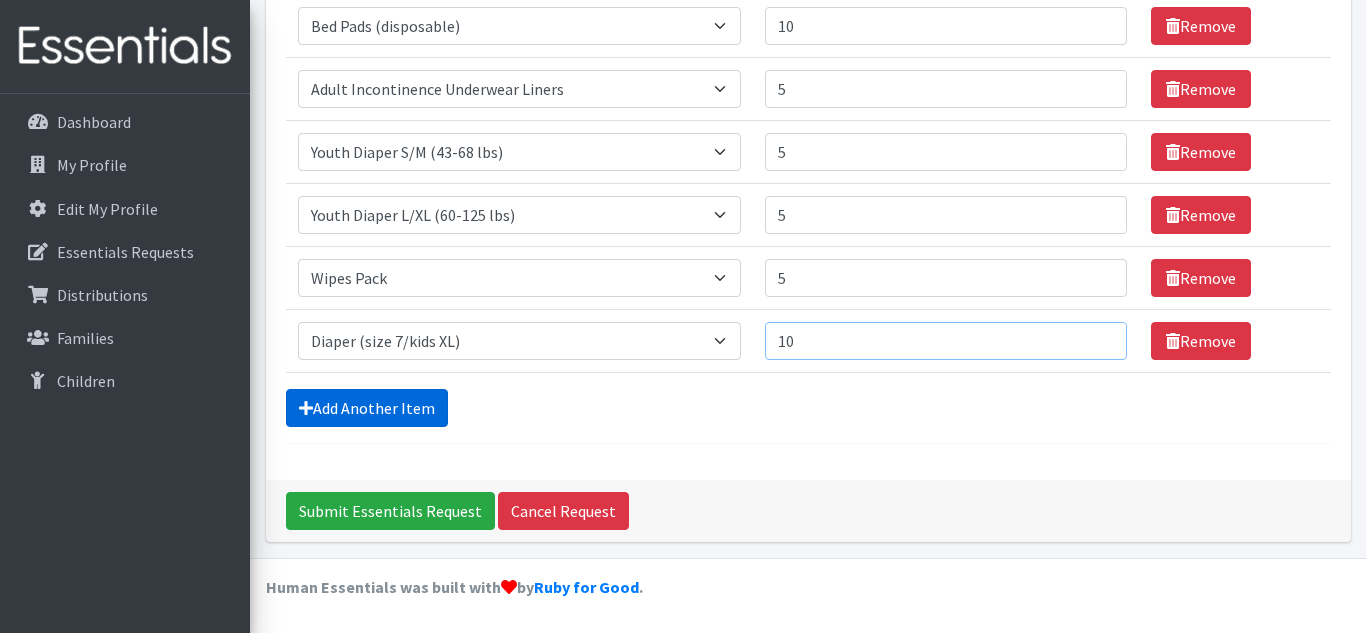 type on "10" 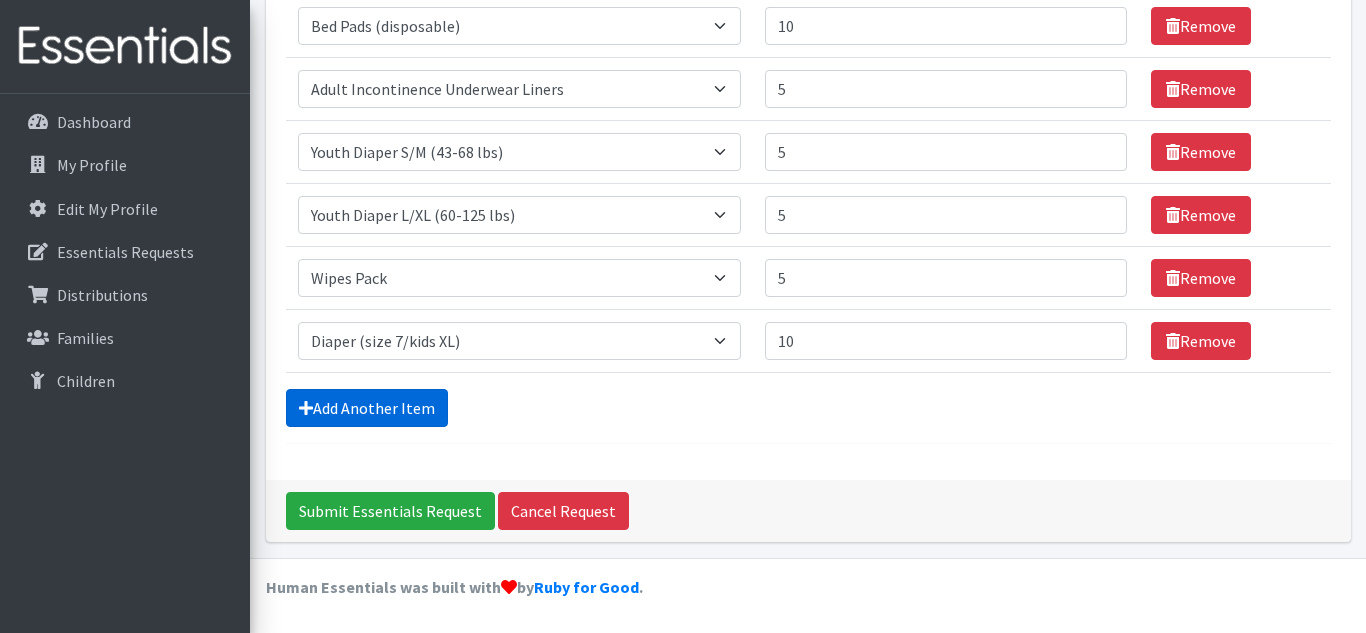 click on "Add Another Item" at bounding box center [367, 408] 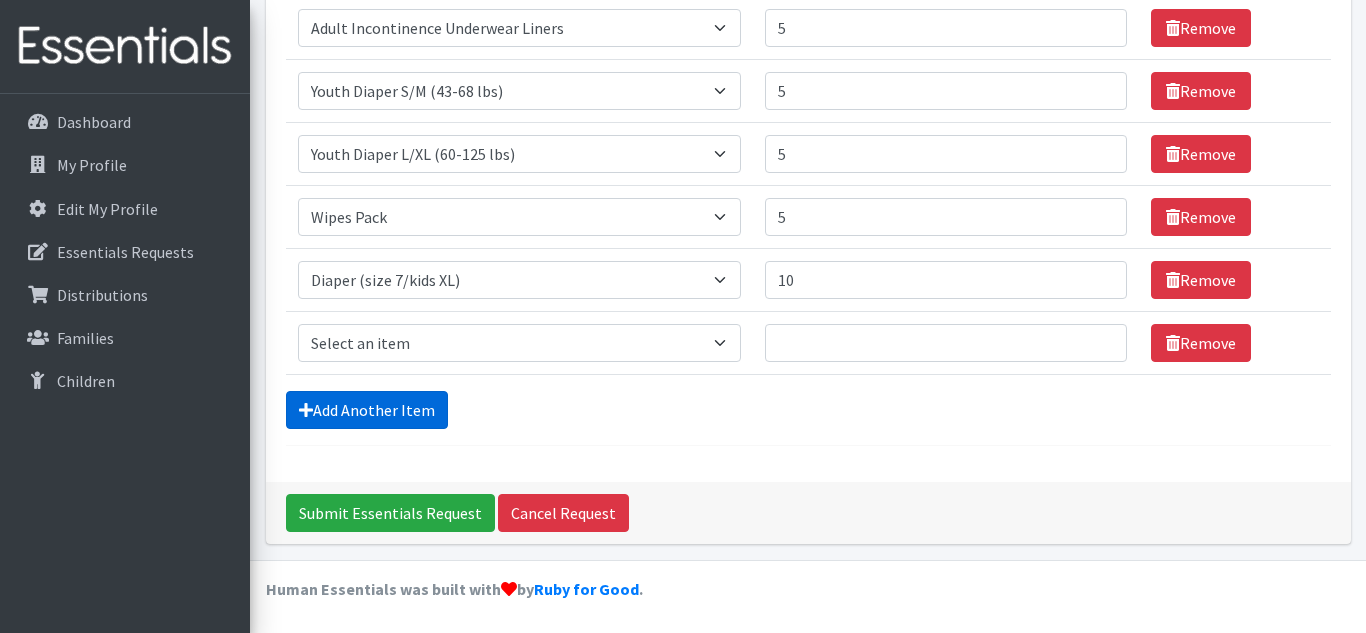 scroll, scrollTop: 631, scrollLeft: 0, axis: vertical 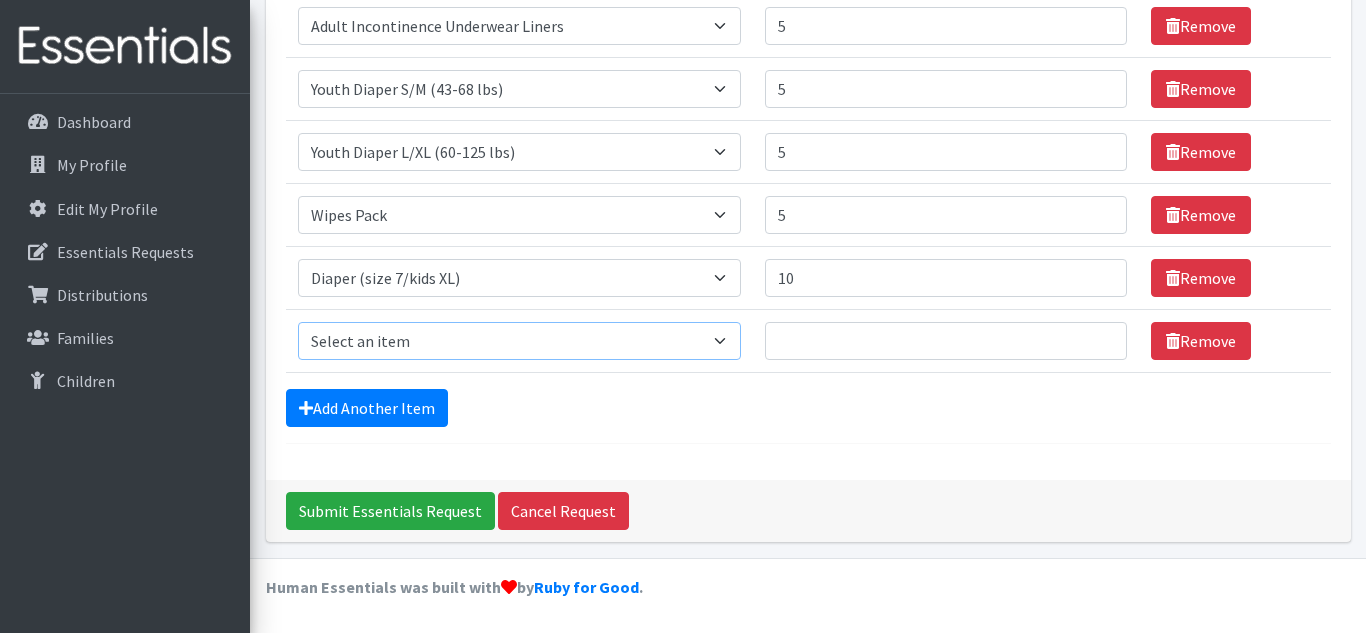 click on "Select an item
Adult Briefs (Medium)
Adult Briefs (XL)
Adult Briefs (XS)
Adult Briefs (XXL)
Adult Briefs (large)
Adult Briefs (small)
Adult Incontinence Underwear Liners
Bed Pads (disposable)
Diaper (size 1)
Diaper (size 2)
Diaper (size 3)
Diaper (size 4)
Diaper (size 5)
Diaper (size 6)
Diaper (size 7/kids XL)
Diaper (size newborn)
Diaper (size preemie)
Pad Kit 2023
Swim Diaper
Tampon Kit 2023
Training Pants (size 2T/3T)
Training Pants (size 3T/4T)
Training Pants (size 4T/5T)
Wipes Pack
Youth Diaper L/XL (60-125 lbs)
Youth Diaper S/M (43-68 lbs)" at bounding box center [519, 341] 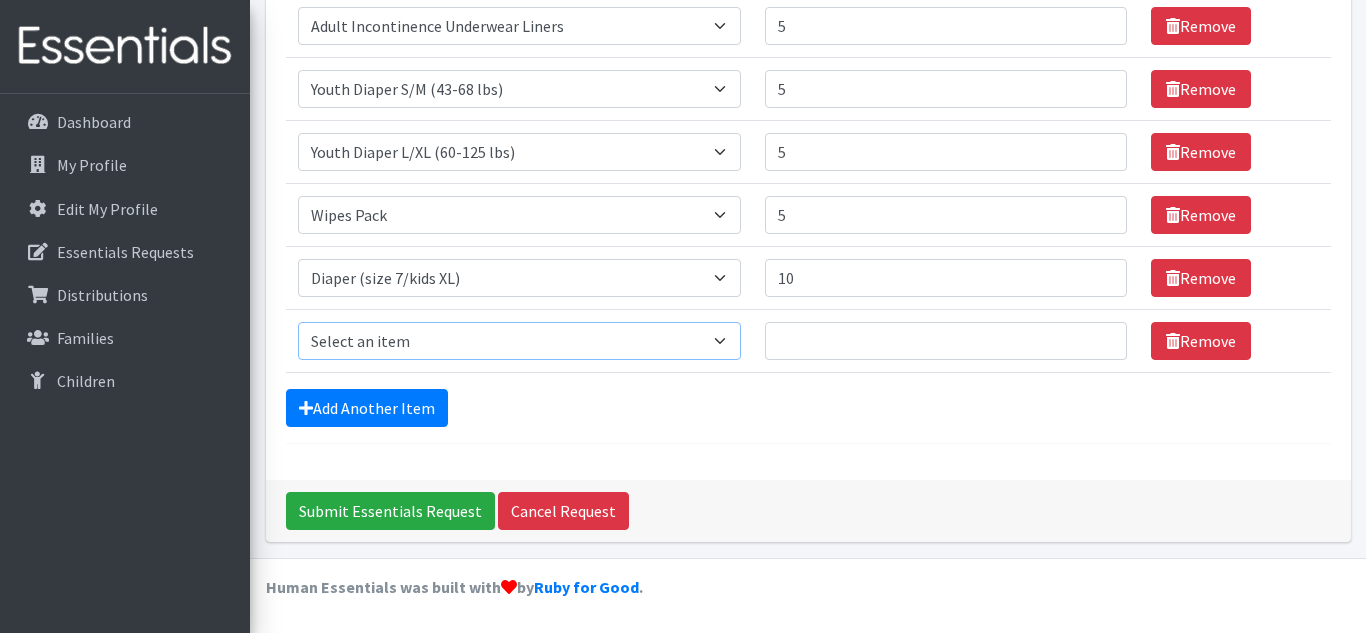 select on "4649" 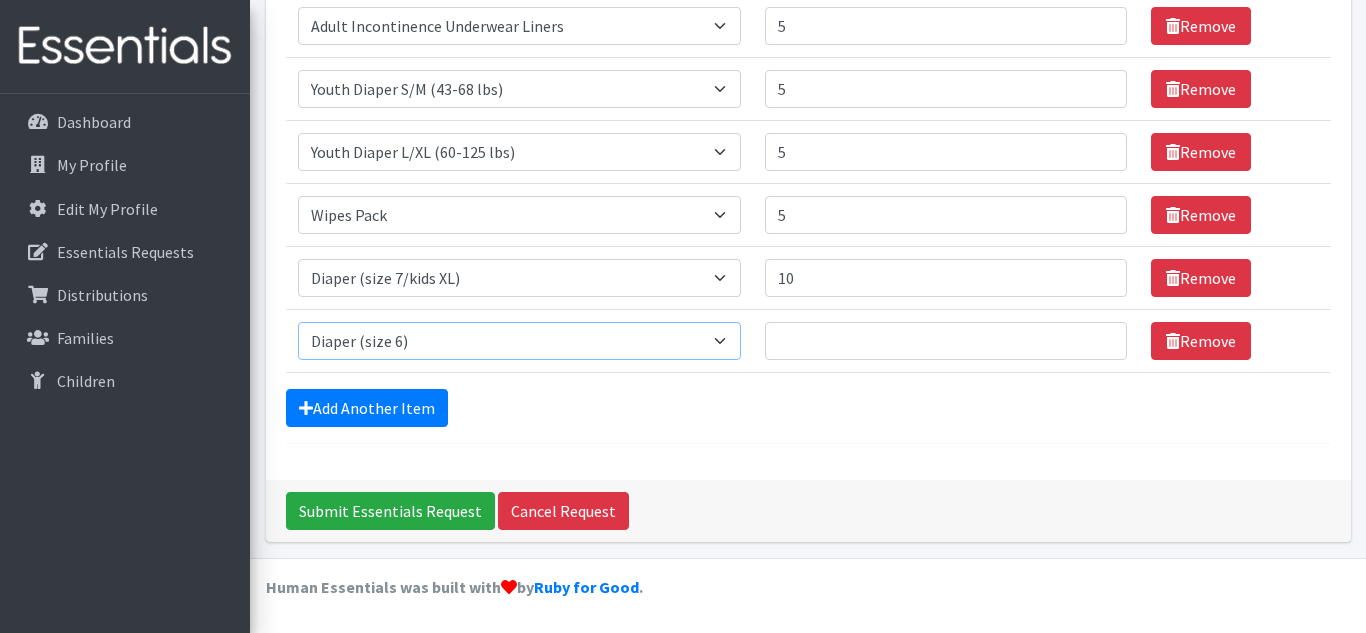 click on "Select an item
Adult Briefs (Medium)
Adult Briefs (XL)
Adult Briefs (XS)
Adult Briefs (XXL)
Adult Briefs (large)
Adult Briefs (small)
Adult Incontinence Underwear Liners
Bed Pads (disposable)
Diaper (size 1)
Diaper (size 2)
Diaper (size 3)
Diaper (size 4)
Diaper (size 5)
Diaper (size 6)
Diaper (size 7/kids XL)
Diaper (size newborn)
Diaper (size preemie)
Pad Kit 2023
Swim Diaper
Tampon Kit 2023
Training Pants (size 2T/3T)
Training Pants (size 3T/4T)
Training Pants (size 4T/5T)
Wipes Pack
Youth Diaper L/XL (60-125 lbs)
Youth Diaper S/M (43-68 lbs)" at bounding box center (519, 341) 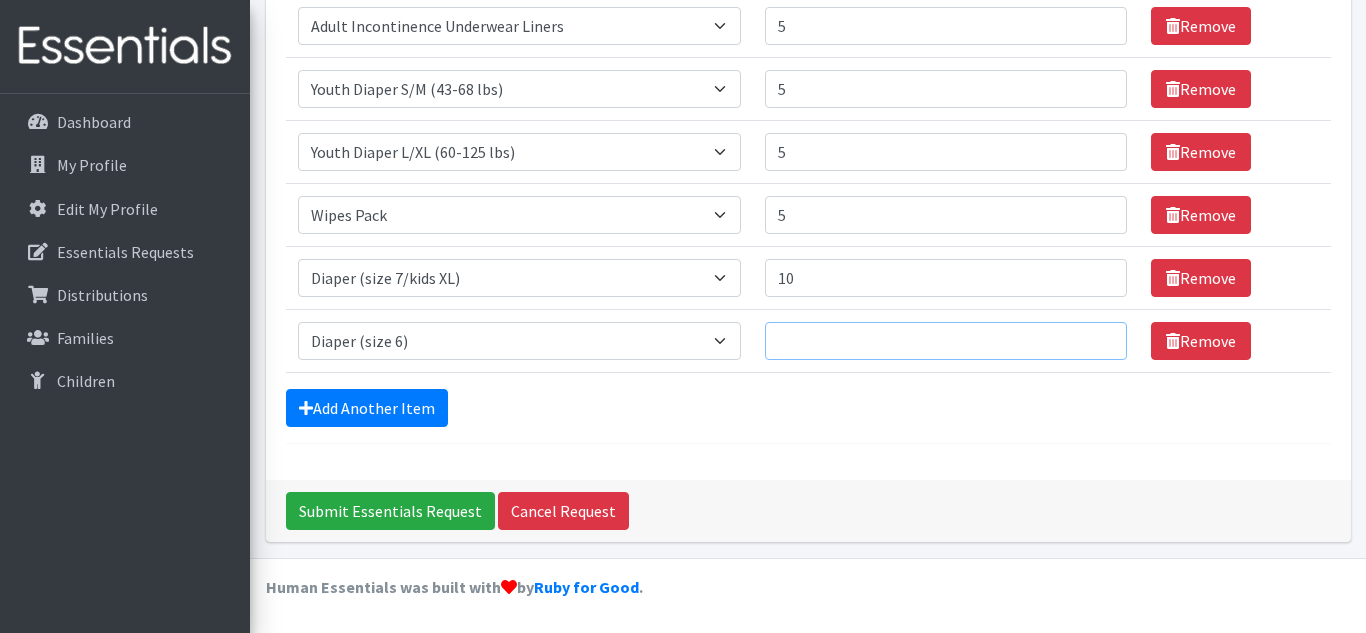 click on "Quantity" at bounding box center (946, 341) 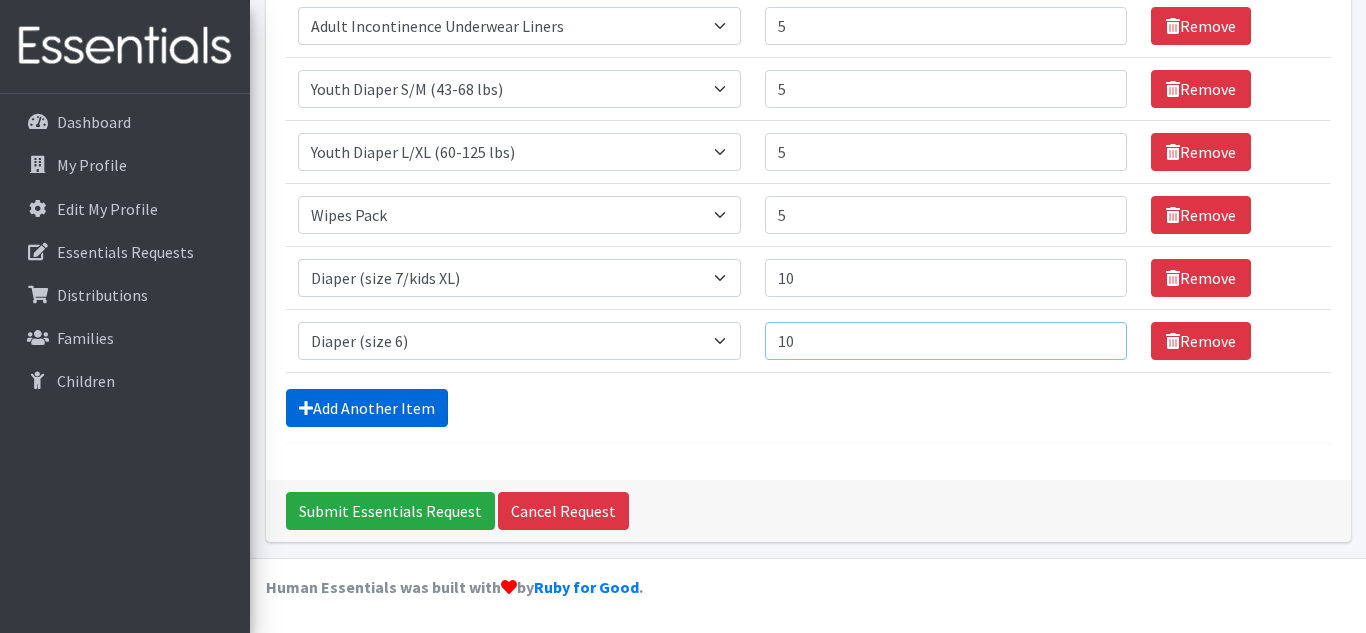 type on "10" 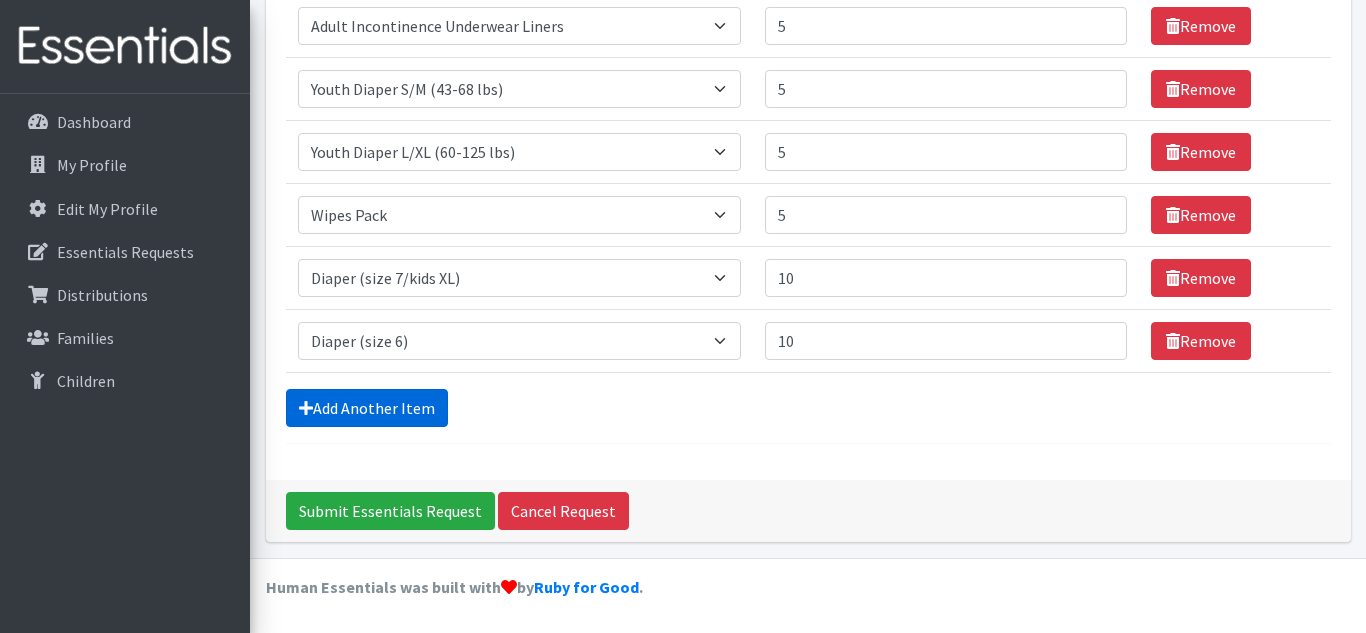 click on "Add Another Item" at bounding box center (367, 408) 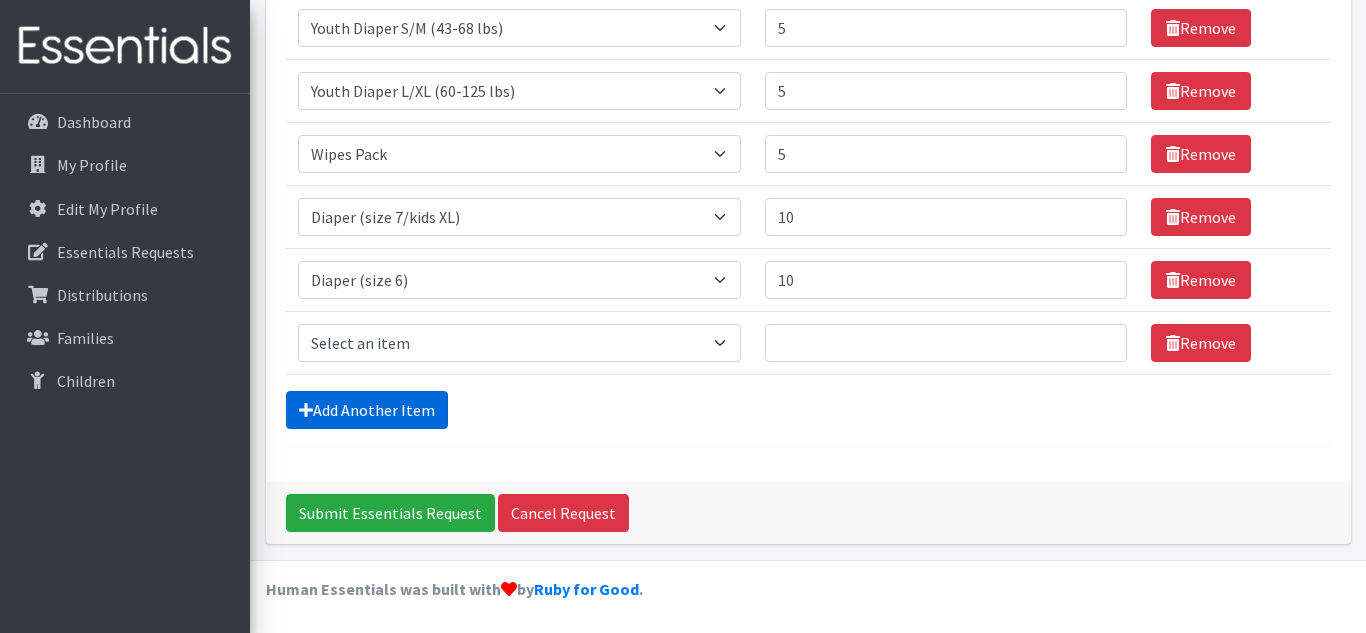 scroll, scrollTop: 694, scrollLeft: 0, axis: vertical 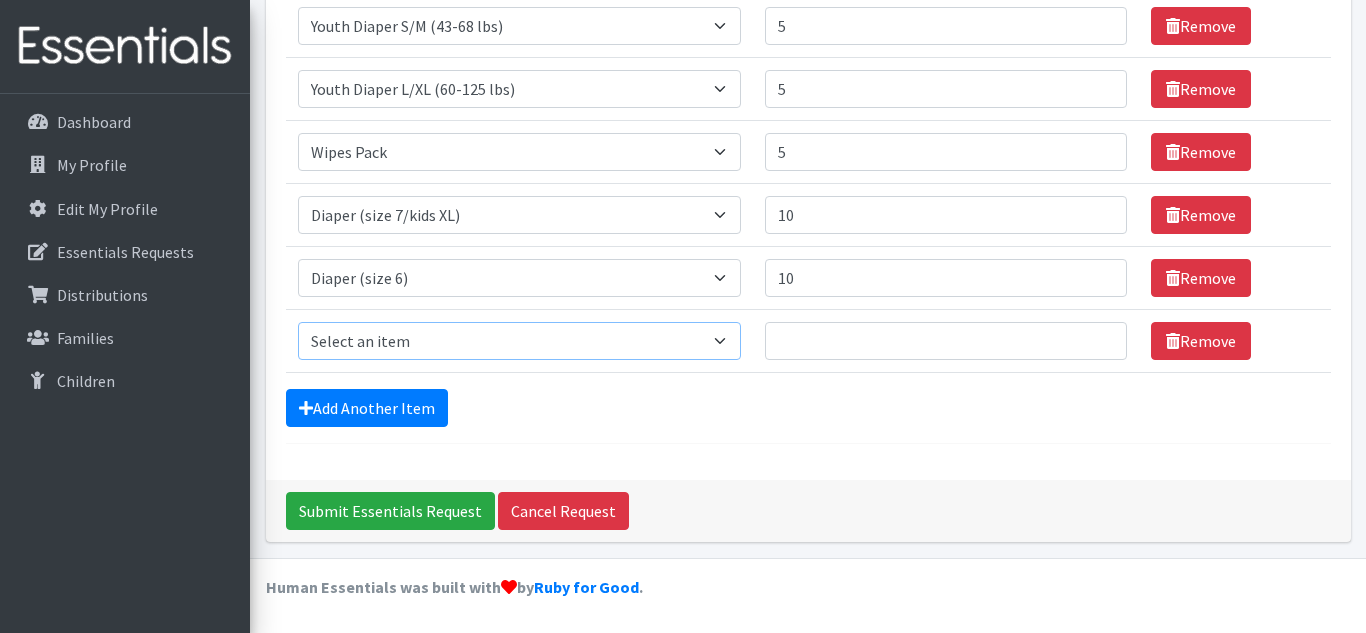 click on "Select an item
Adult Briefs (Medium)
Adult Briefs (XL)
Adult Briefs (XS)
Adult Briefs (XXL)
Adult Briefs (large)
Adult Briefs (small)
Adult Incontinence Underwear Liners
Bed Pads (disposable)
Diaper (size 1)
Diaper (size 2)
Diaper (size 3)
Diaper (size 4)
Diaper (size 5)
Diaper (size 6)
Diaper (size 7/kids XL)
Diaper (size newborn)
Diaper (size preemie)
Pad Kit 2023
Swim Diaper
Tampon Kit 2023
Training Pants (size 2T/3T)
Training Pants (size 3T/4T)
Training Pants (size 4T/5T)
Wipes Pack
Youth Diaper L/XL (60-125 lbs)
Youth Diaper S/M (43-68 lbs)" at bounding box center (519, 341) 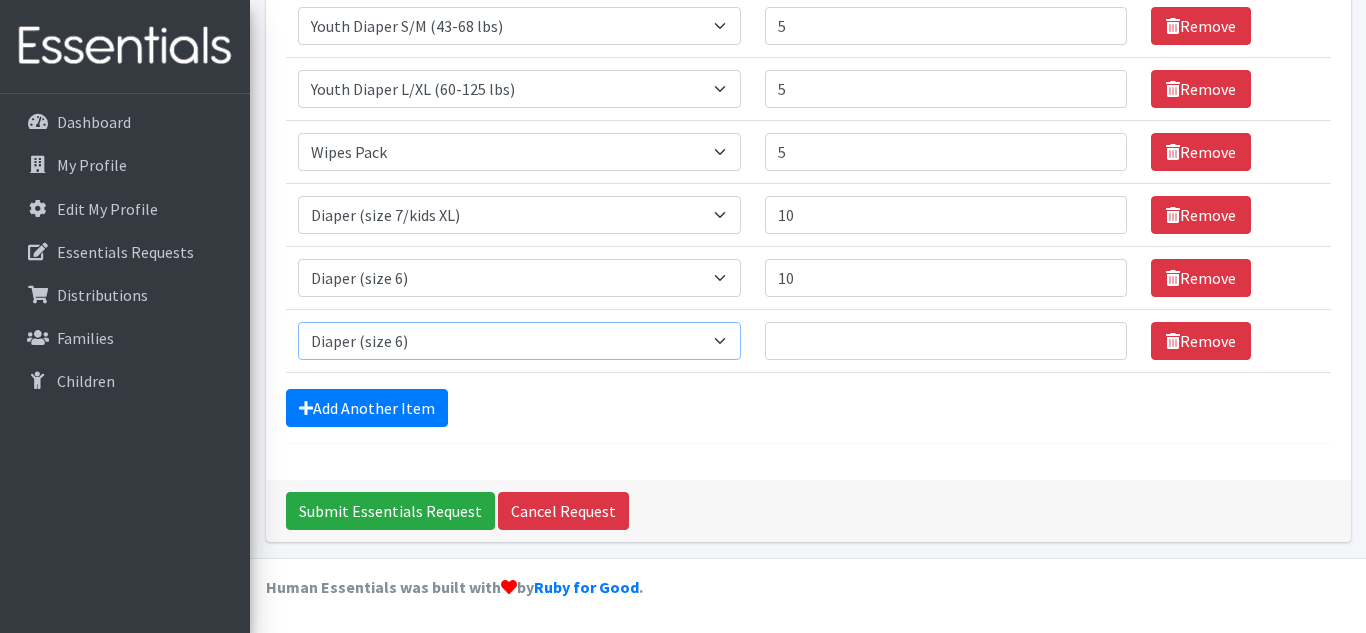 click on "Select an item
Adult Briefs (Medium)
Adult Briefs (XL)
Adult Briefs (XS)
Adult Briefs (XXL)
Adult Briefs (large)
Adult Briefs (small)
Adult Incontinence Underwear Liners
Bed Pads (disposable)
Diaper (size 1)
Diaper (size 2)
Diaper (size 3)
Diaper (size 4)
Diaper (size 5)
Diaper (size 6)
Diaper (size 7/kids XL)
Diaper (size newborn)
Diaper (size preemie)
Pad Kit 2023
Swim Diaper
Tampon Kit 2023
Training Pants (size 2T/3T)
Training Pants (size 3T/4T)
Training Pants (size 4T/5T)
Wipes Pack
Youth Diaper L/XL (60-125 lbs)
Youth Diaper S/M (43-68 lbs)" at bounding box center (519, 341) 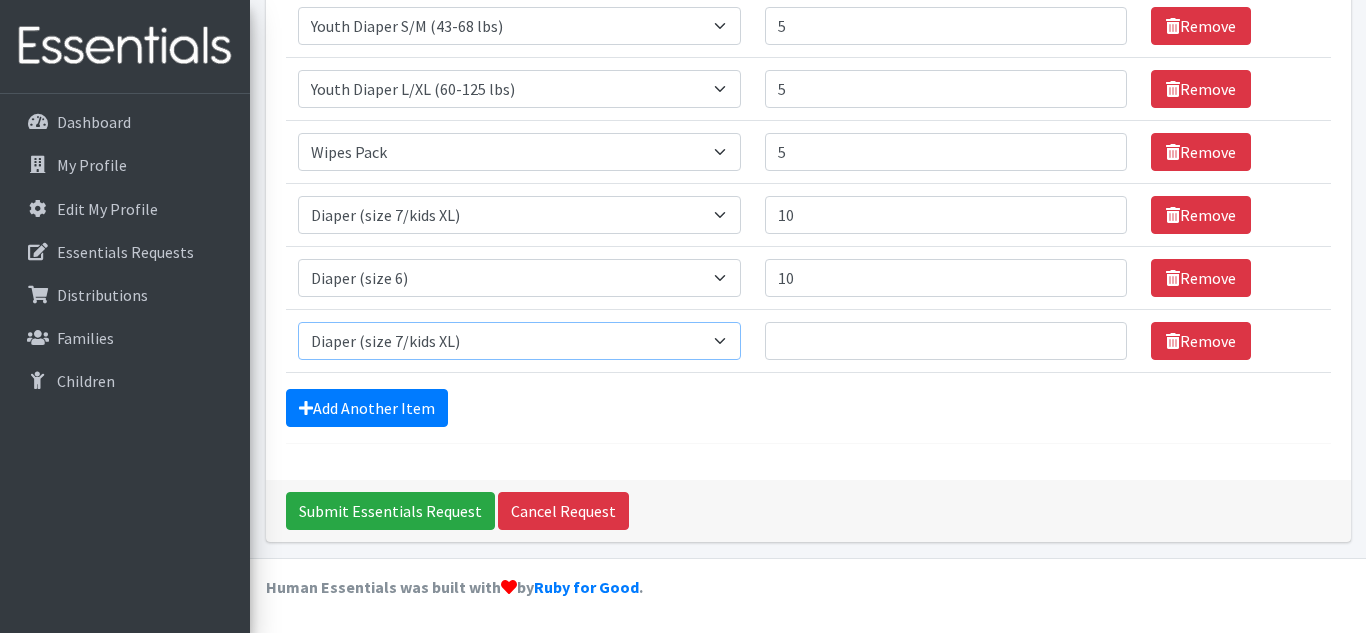 click on "Select an item
Adult Briefs (Medium)
Adult Briefs (XL)
Adult Briefs (XS)
Adult Briefs (XXL)
Adult Briefs (large)
Adult Briefs (small)
Adult Incontinence Underwear Liners
Bed Pads (disposable)
Diaper (size 1)
Diaper (size 2)
Diaper (size 3)
Diaper (size 4)
Diaper (size 5)
Diaper (size 6)
Diaper (size 7/kids XL)
Diaper (size newborn)
Diaper (size preemie)
Pad Kit 2023
Swim Diaper
Tampon Kit 2023
Training Pants (size 2T/3T)
Training Pants (size 3T/4T)
Training Pants (size 4T/5T)
Wipes Pack
Youth Diaper L/XL (60-125 lbs)
Youth Diaper S/M (43-68 lbs)" at bounding box center [519, 341] 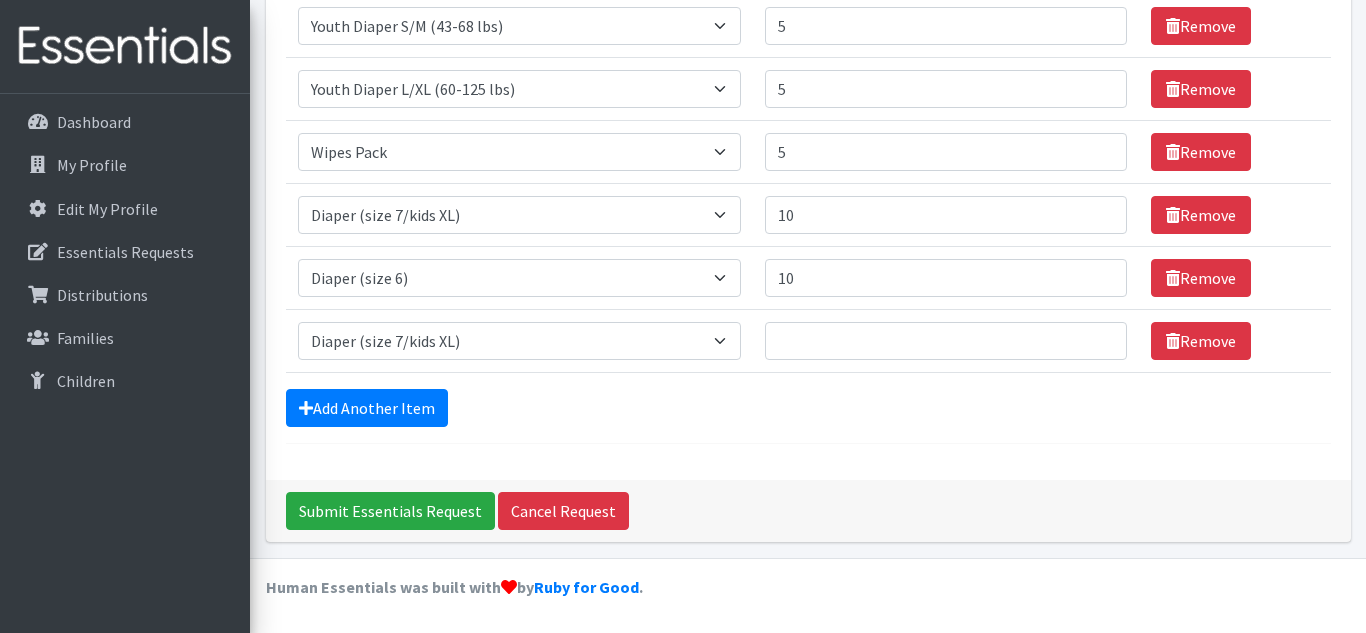 click on "Quantity" at bounding box center (946, 340) 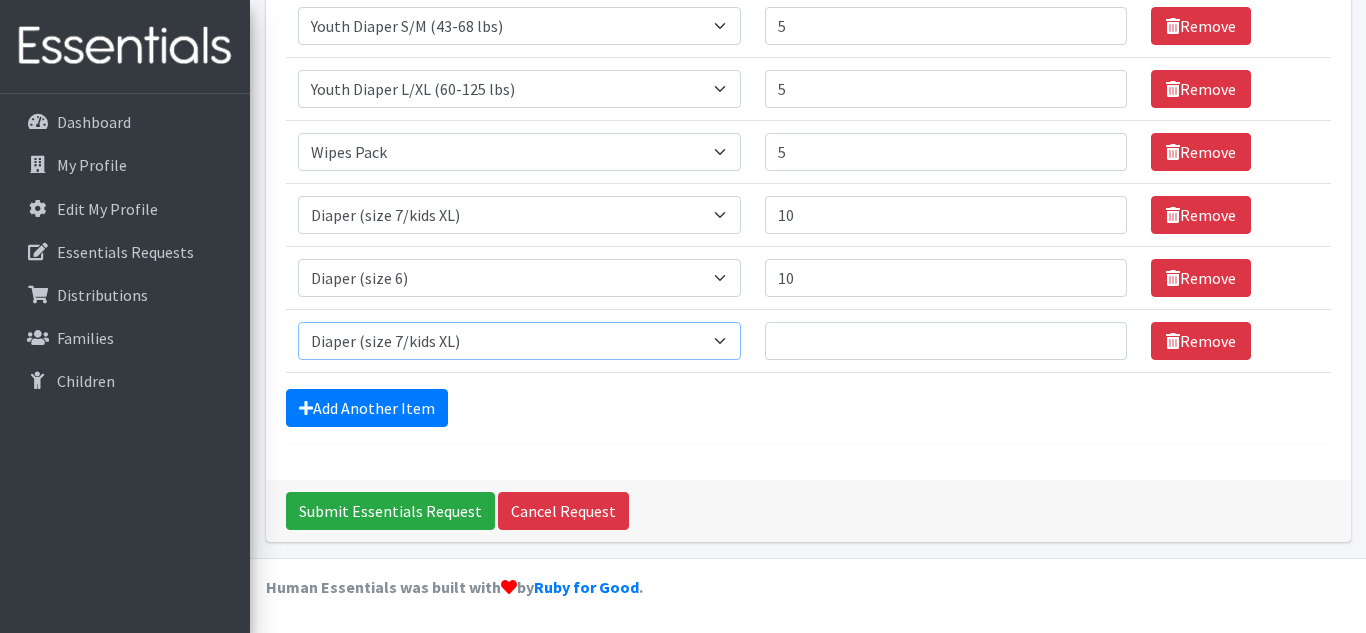 click on "Select an item
Adult Briefs (Medium)
Adult Briefs (XL)
Adult Briefs (XS)
Adult Briefs (XXL)
Adult Briefs (large)
Adult Briefs (small)
Adult Incontinence Underwear Liners
Bed Pads (disposable)
Diaper (size 1)
Diaper (size 2)
Diaper (size 3)
Diaper (size 4)
Diaper (size 5)
Diaper (size 6)
Diaper (size 7/kids XL)
Diaper (size newborn)
Diaper (size preemie)
Pad Kit 2023
Swim Diaper
Tampon Kit 2023
Training Pants (size 2T/3T)
Training Pants (size 3T/4T)
Training Pants (size 4T/5T)
Wipes Pack
Youth Diaper L/XL (60-125 lbs)
Youth Diaper S/M (43-68 lbs)" at bounding box center (519, 341) 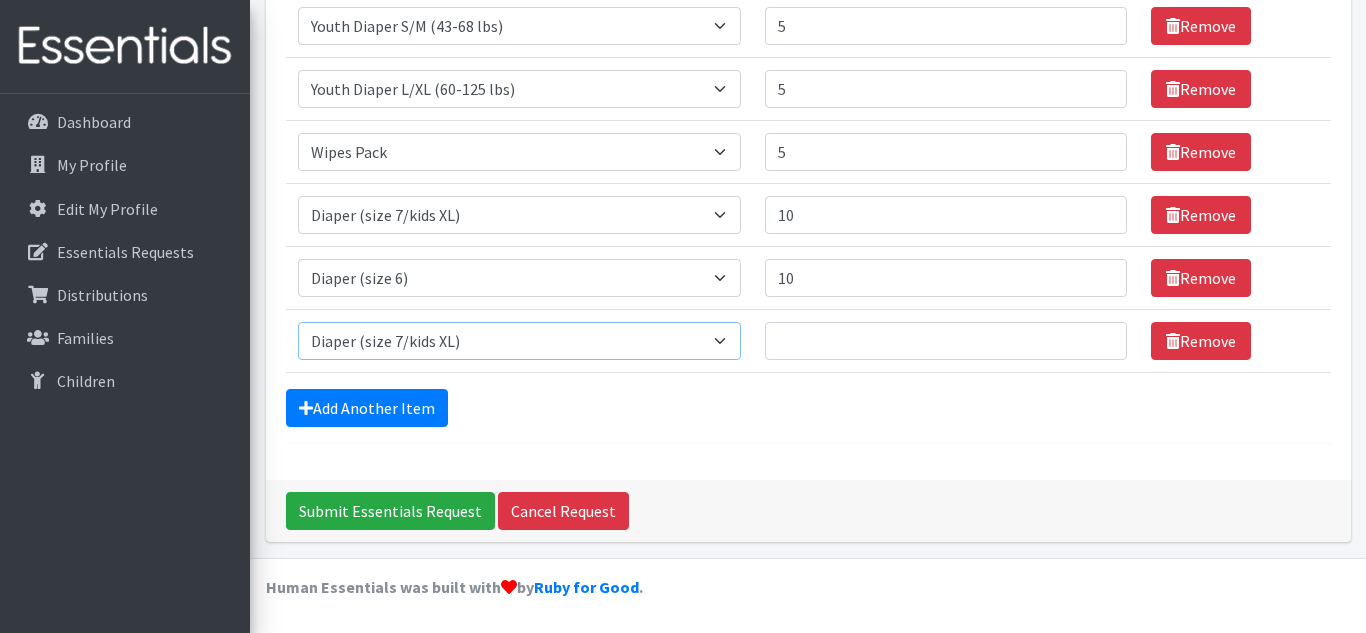 select on "4646" 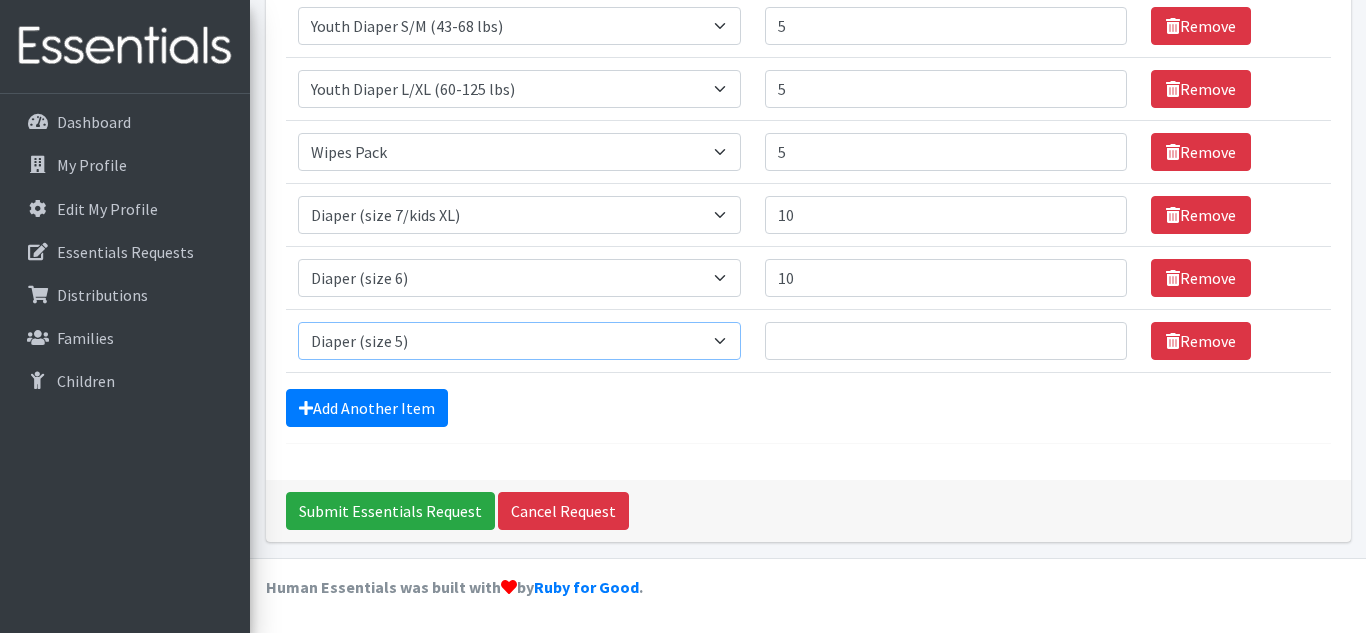 click on "Select an item
Adult Briefs (Medium)
Adult Briefs (XL)
Adult Briefs (XS)
Adult Briefs (XXL)
Adult Briefs (large)
Adult Briefs (small)
Adult Incontinence Underwear Liners
Bed Pads (disposable)
Diaper (size 1)
Diaper (size 2)
Diaper (size 3)
Diaper (size 4)
Diaper (size 5)
Diaper (size 6)
Diaper (size 7/kids XL)
Diaper (size newborn)
Diaper (size preemie)
Pad Kit 2023
Swim Diaper
Tampon Kit 2023
Training Pants (size 2T/3T)
Training Pants (size 3T/4T)
Training Pants (size 4T/5T)
Wipes Pack
Youth Diaper L/XL (60-125 lbs)
Youth Diaper S/M (43-68 lbs)" at bounding box center (519, 341) 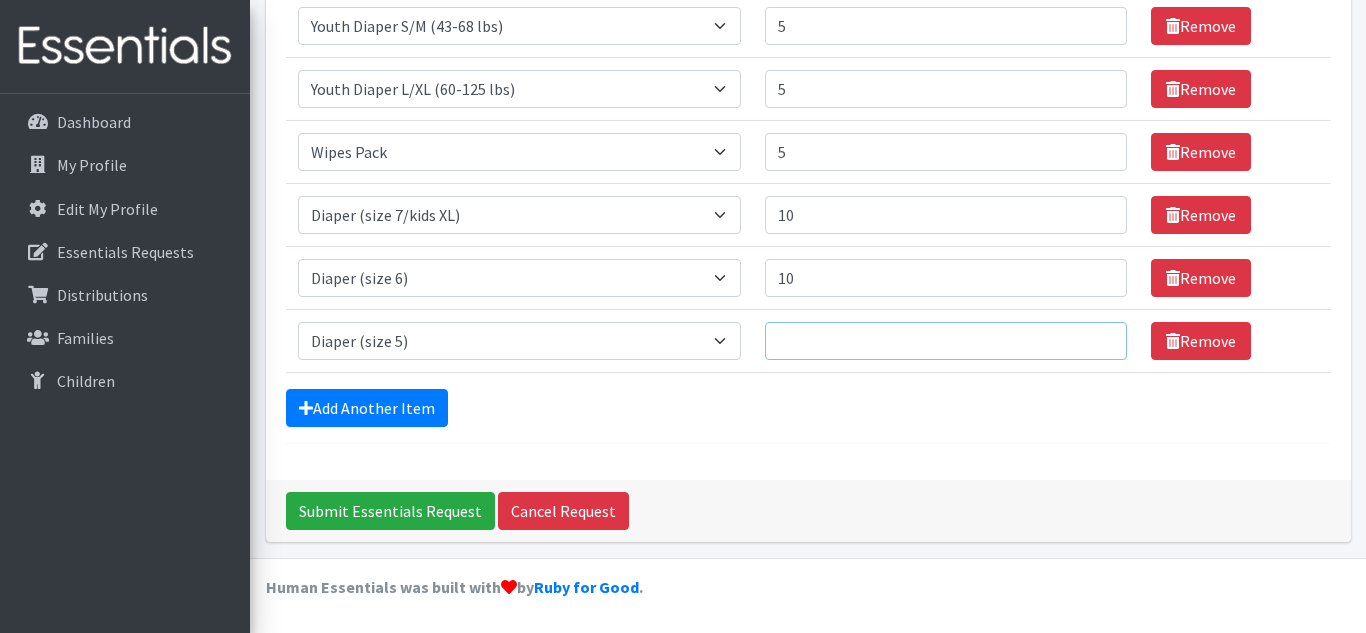 click on "Quantity" at bounding box center (946, 341) 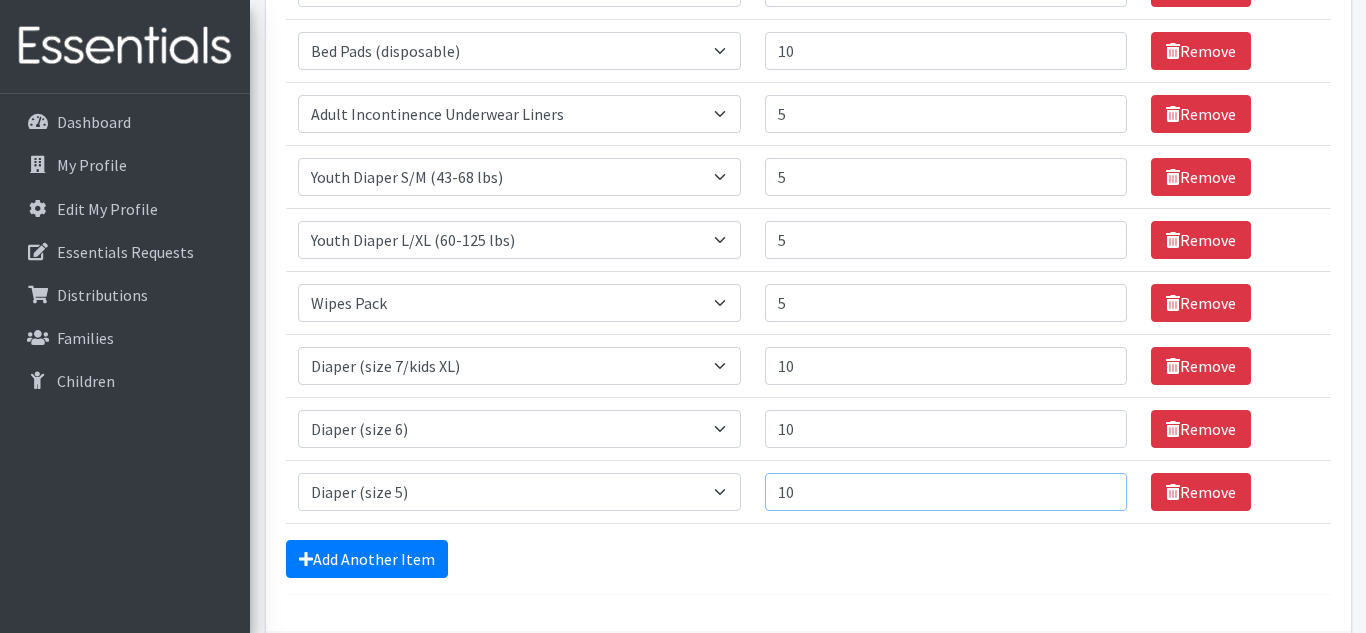 scroll, scrollTop: 694, scrollLeft: 0, axis: vertical 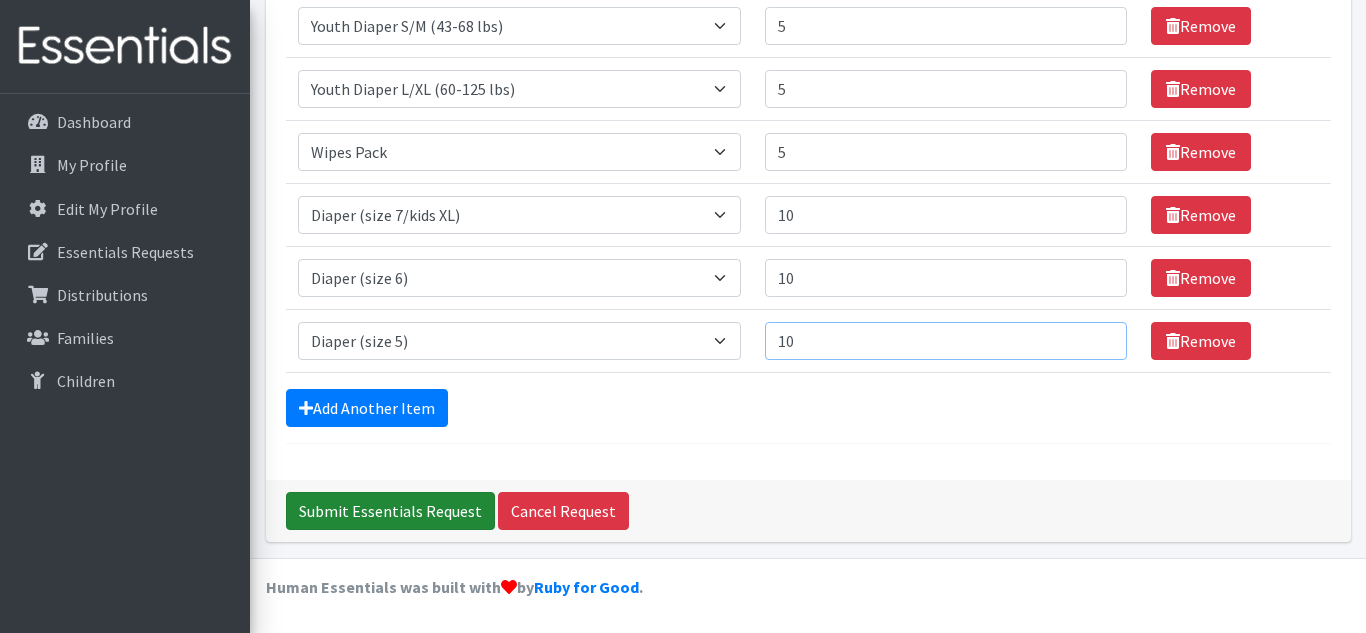type on "10" 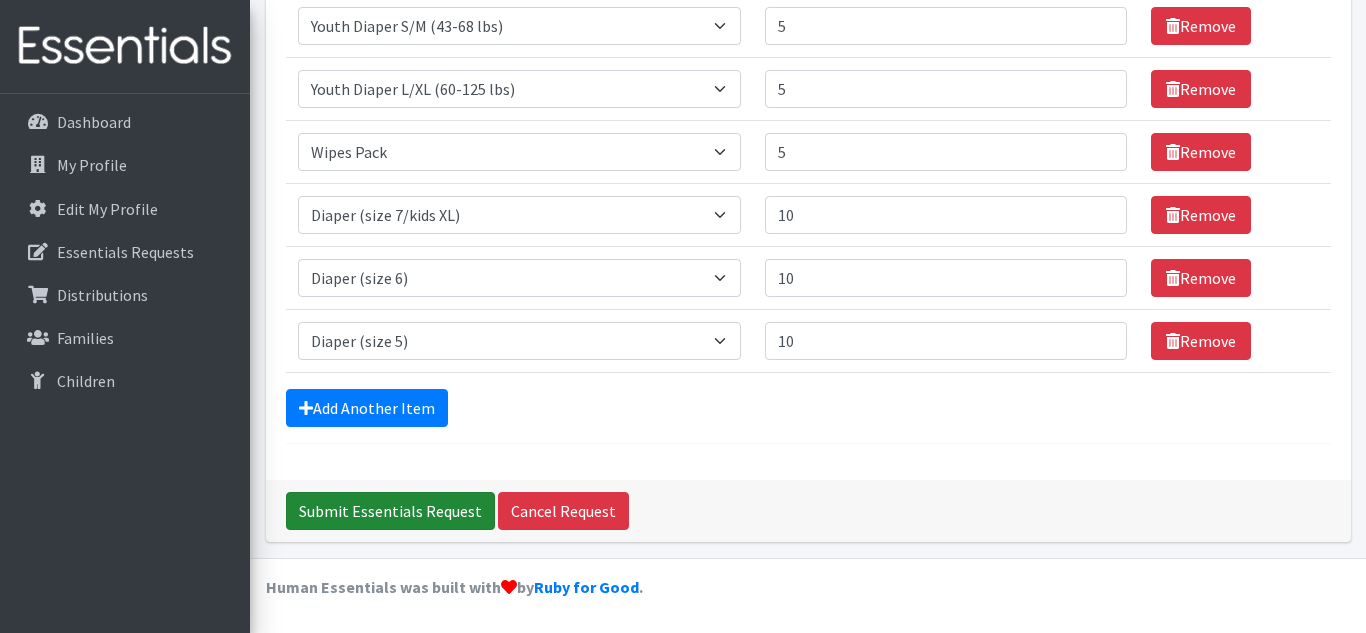 click on "Submit Essentials Request" at bounding box center [390, 511] 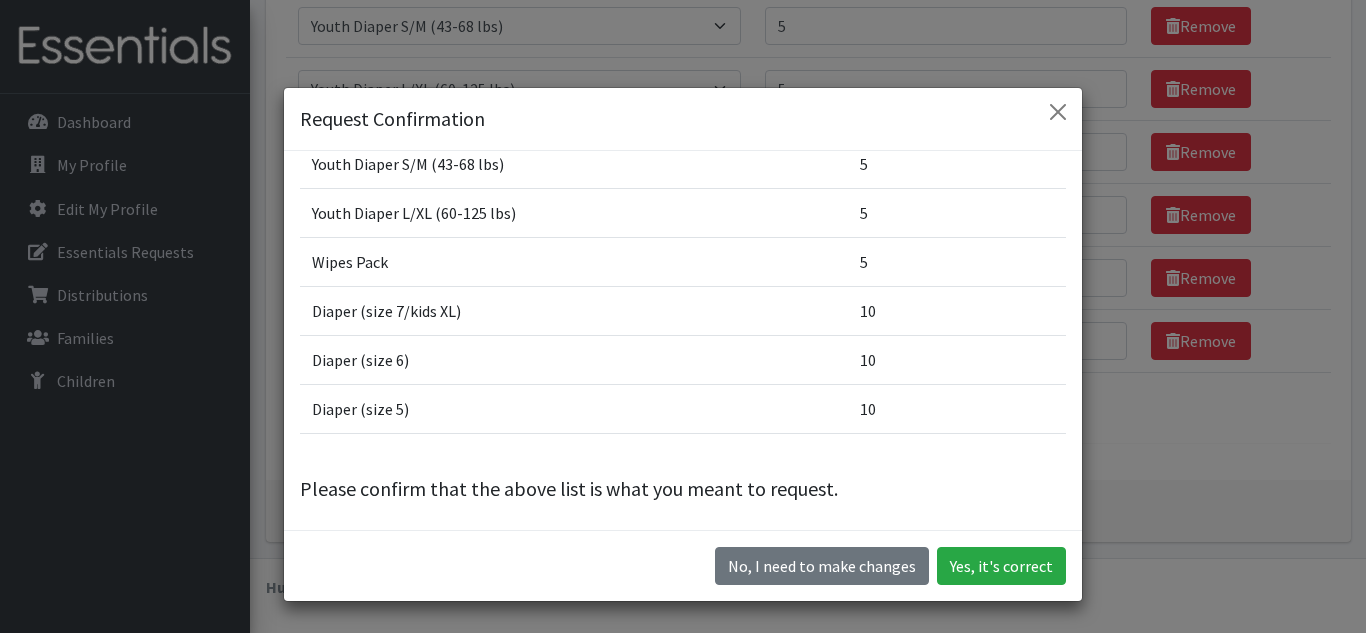scroll, scrollTop: 377, scrollLeft: 0, axis: vertical 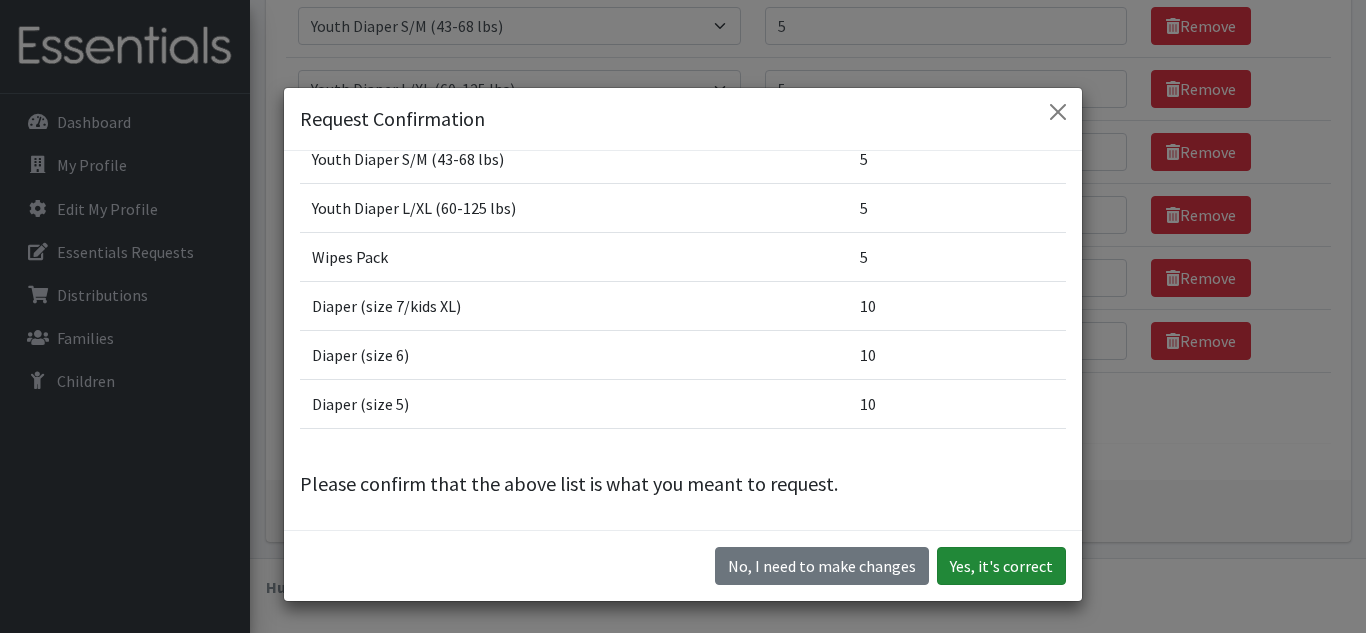 click on "Yes, it's correct" at bounding box center (1001, 566) 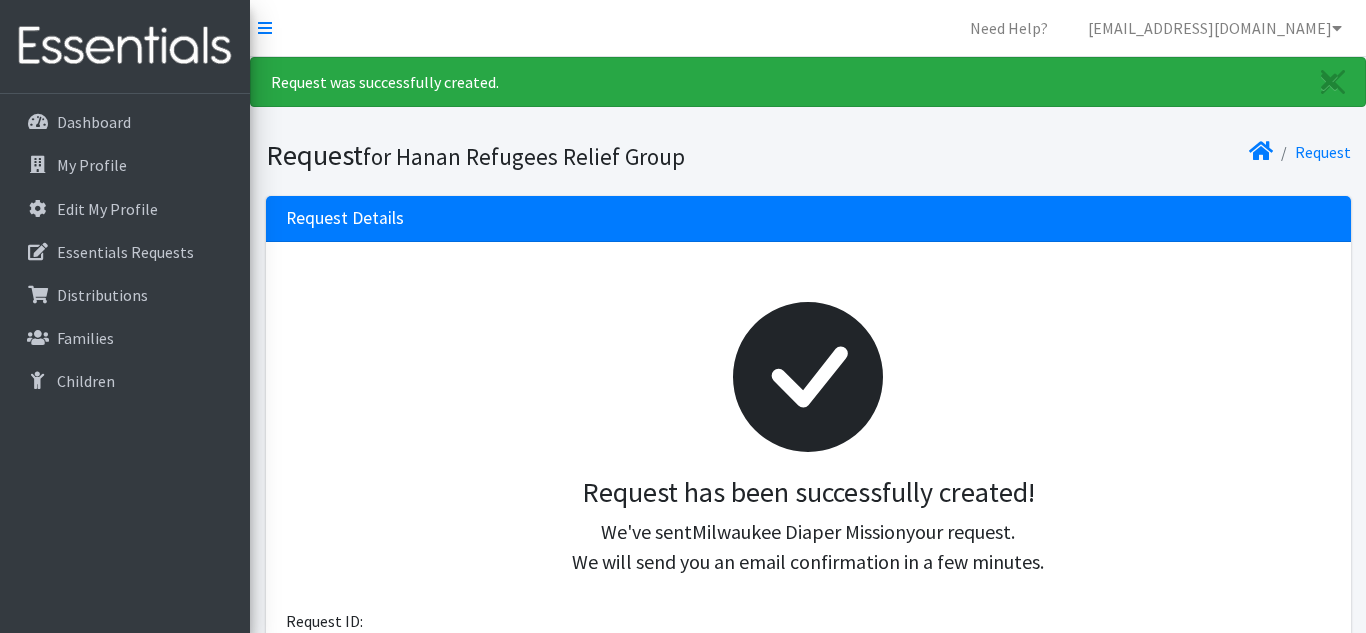 scroll, scrollTop: 0, scrollLeft: 0, axis: both 